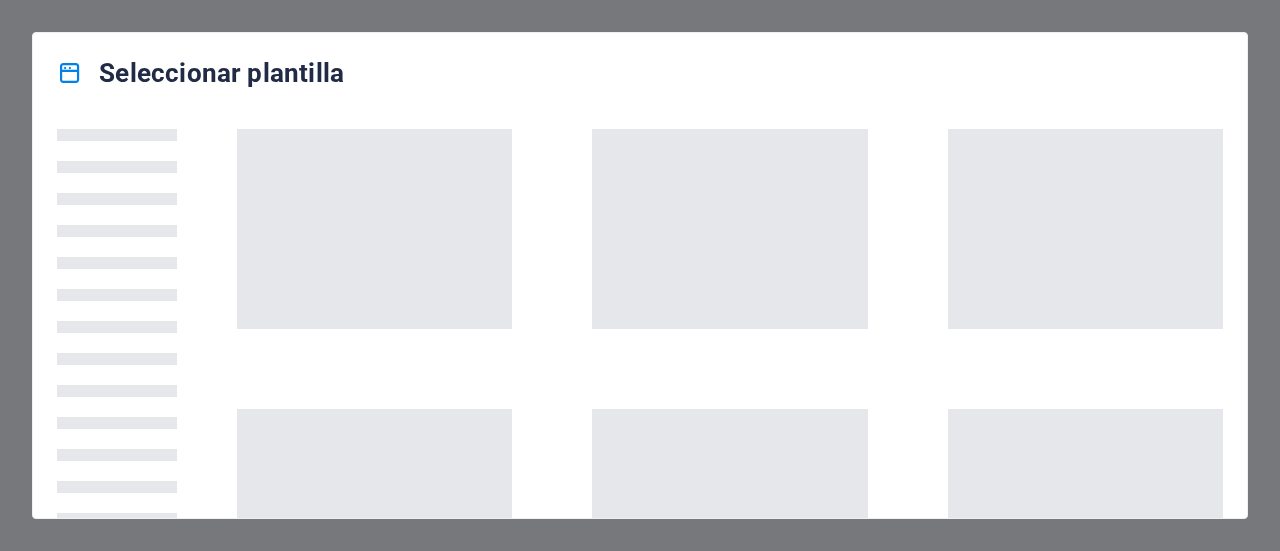 scroll, scrollTop: 0, scrollLeft: 0, axis: both 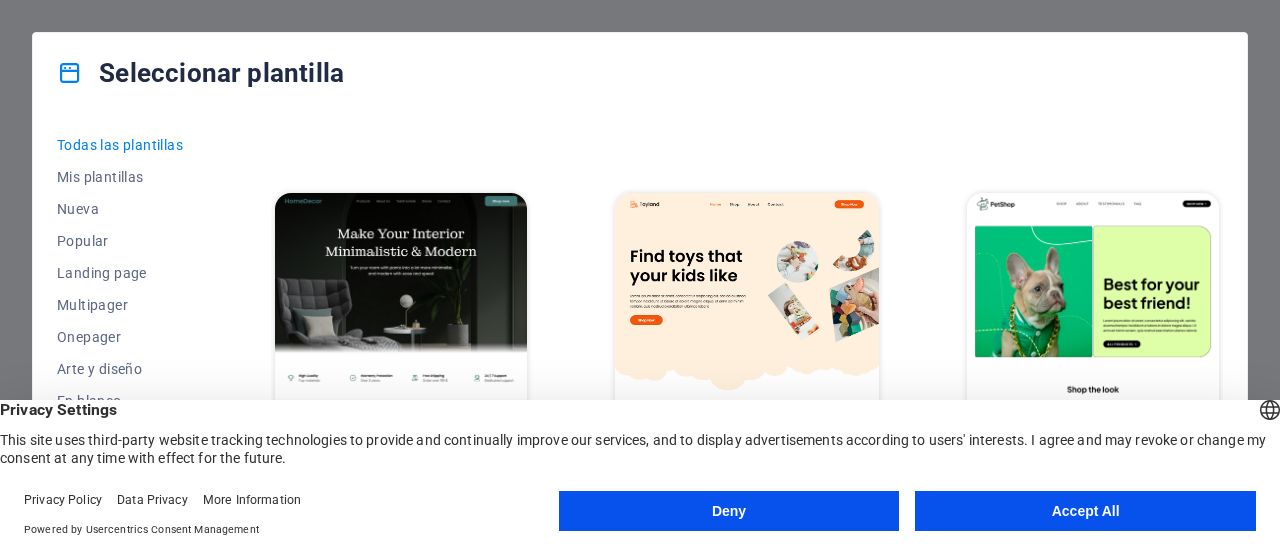 drag, startPoint x: 1058, startPoint y: 509, endPoint x: 1039, endPoint y: 486, distance: 29.832869 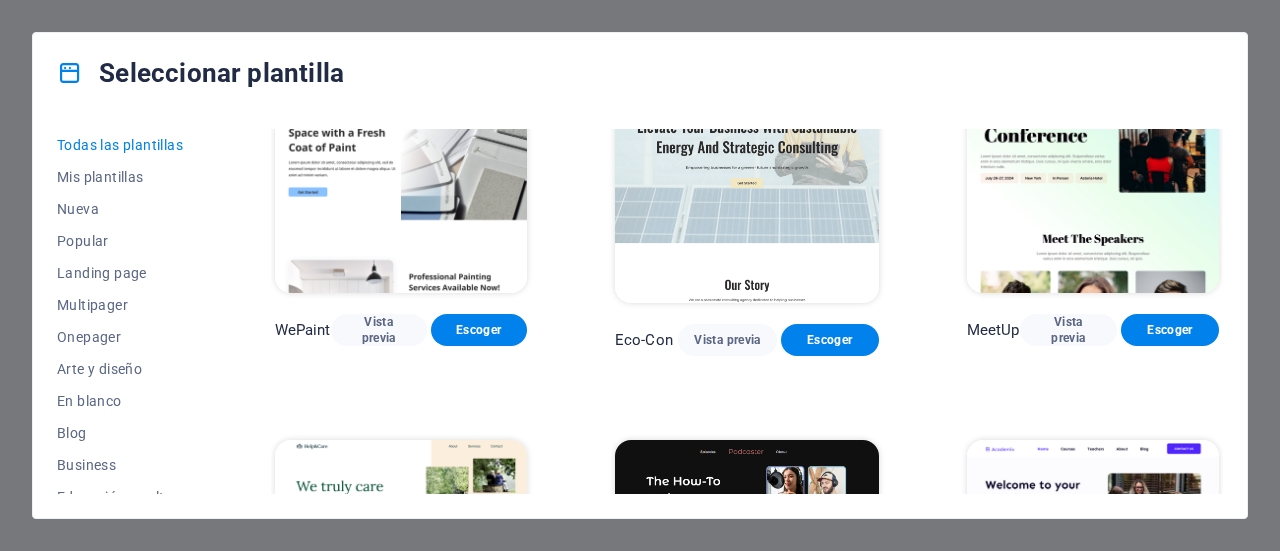 scroll, scrollTop: 1600, scrollLeft: 0, axis: vertical 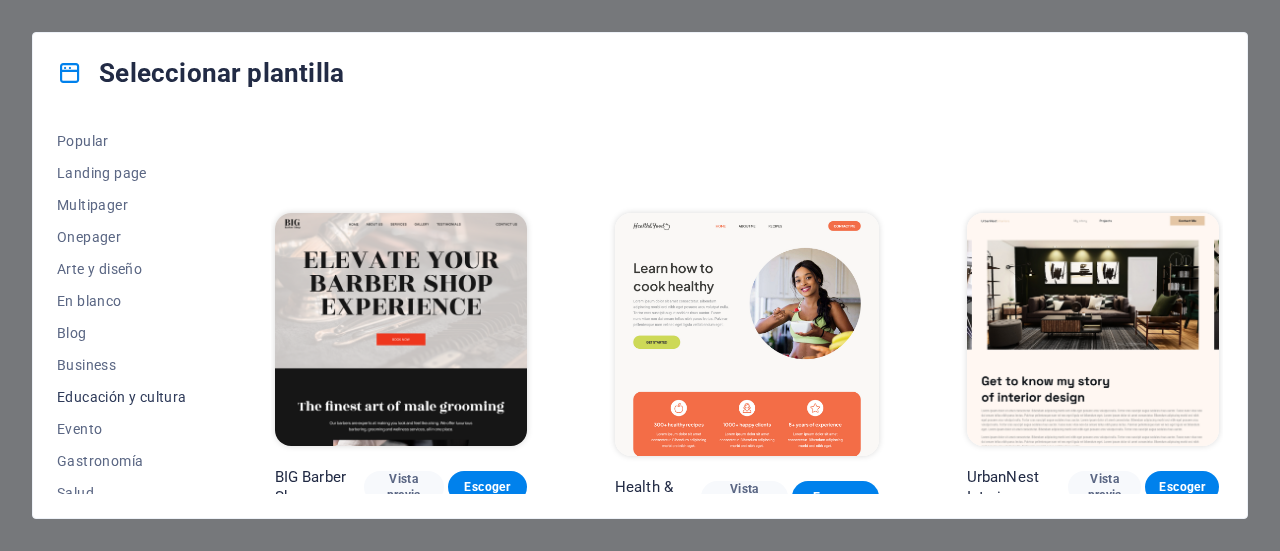 click on "Educación y cultura" at bounding box center (122, 397) 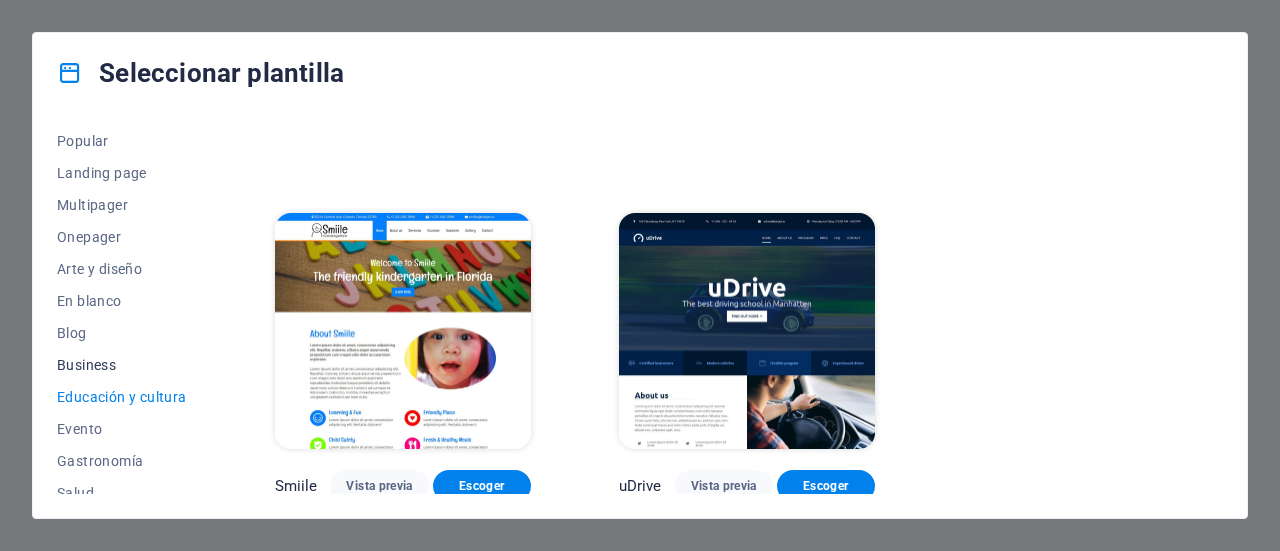 click on "Business" at bounding box center [122, 365] 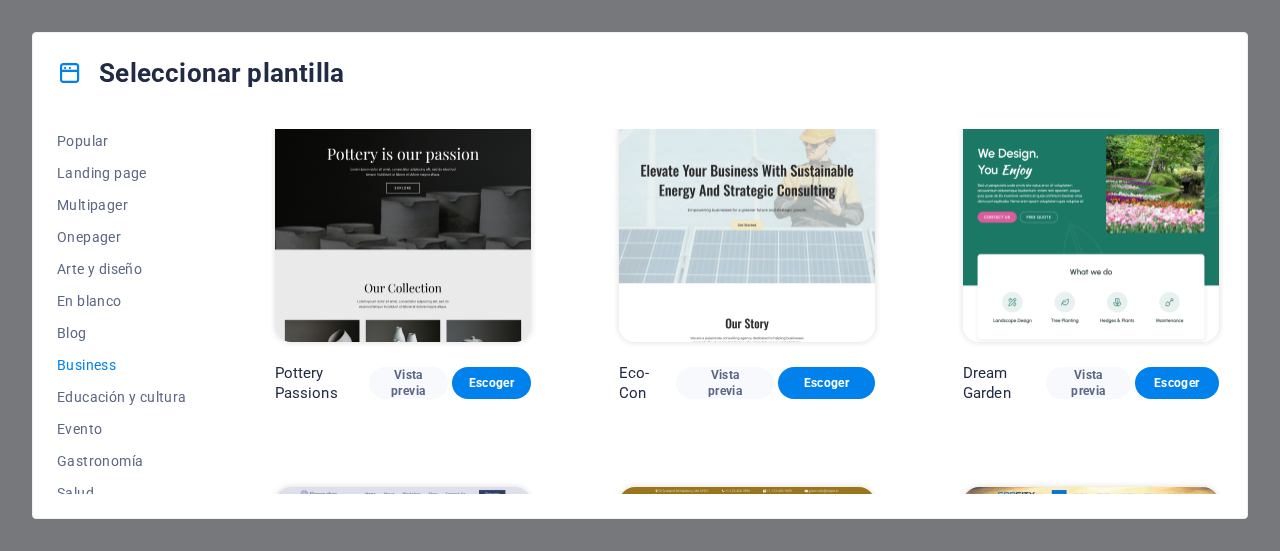 scroll, scrollTop: 0, scrollLeft: 0, axis: both 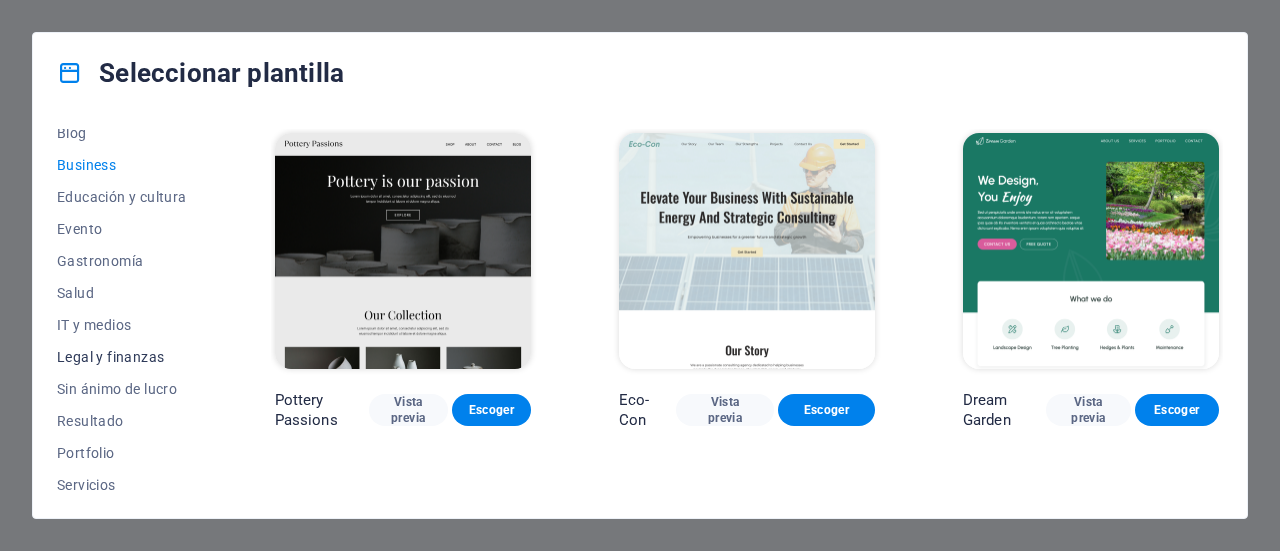 click on "Legal y finanzas" at bounding box center [122, 357] 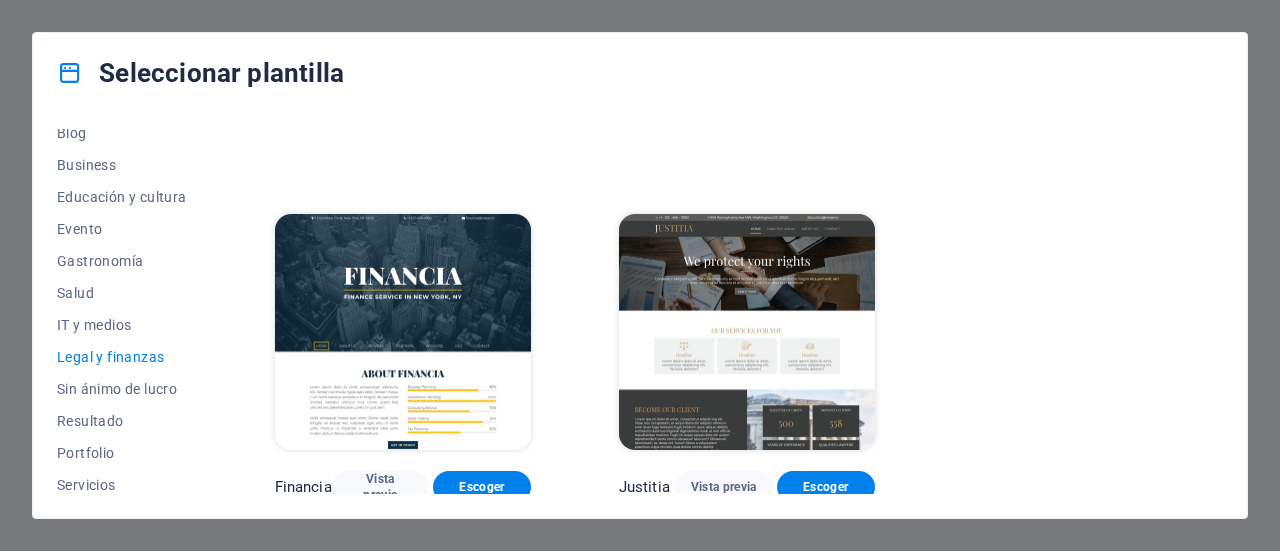 scroll, scrollTop: 303, scrollLeft: 0, axis: vertical 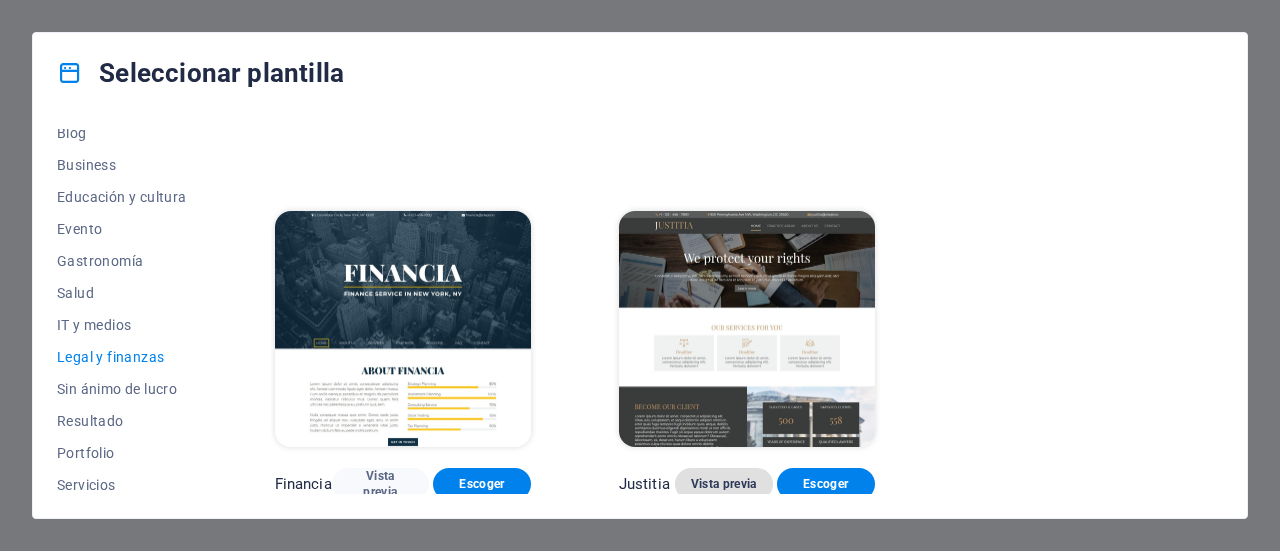 click on "Vista previa" at bounding box center (724, 484) 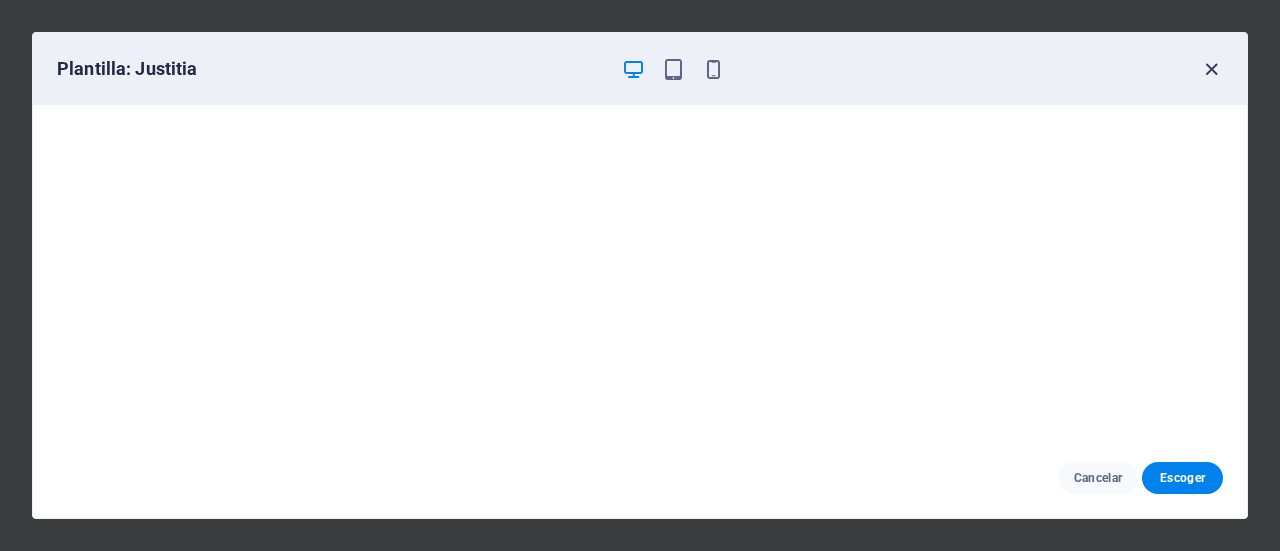 click at bounding box center [1211, 69] 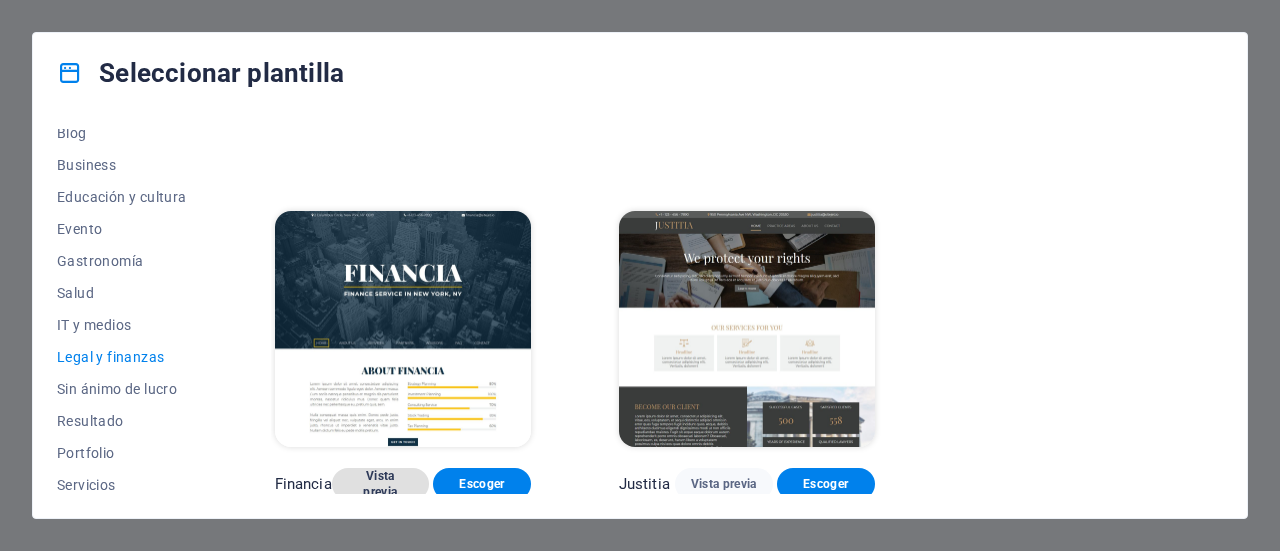 click on "Vista previa" at bounding box center [380, 484] 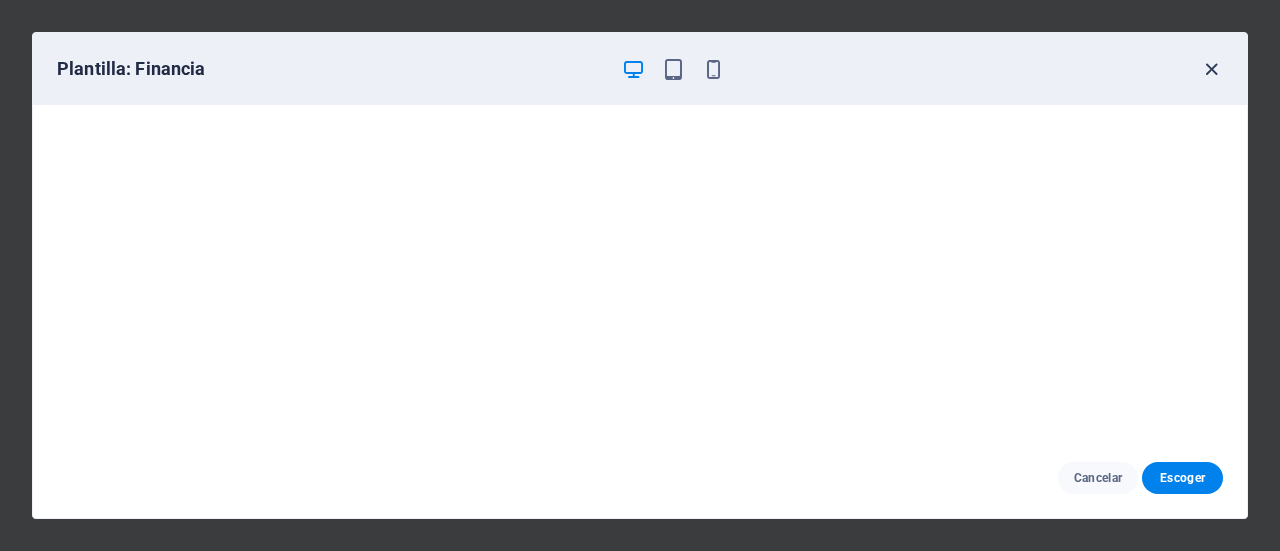 click at bounding box center (1211, 69) 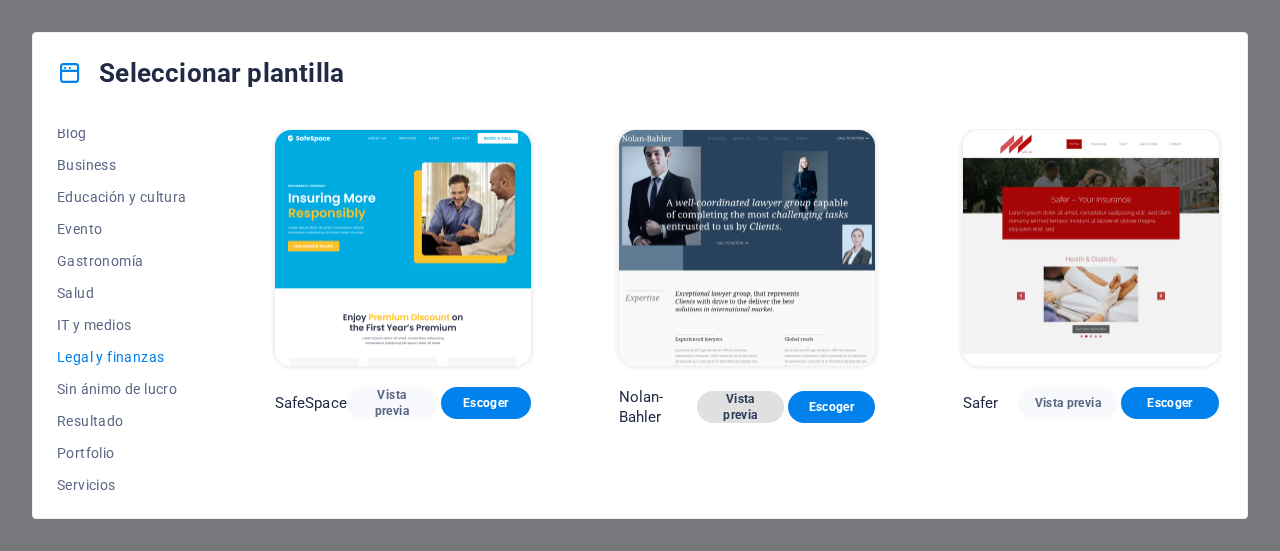 scroll, scrollTop: 0, scrollLeft: 0, axis: both 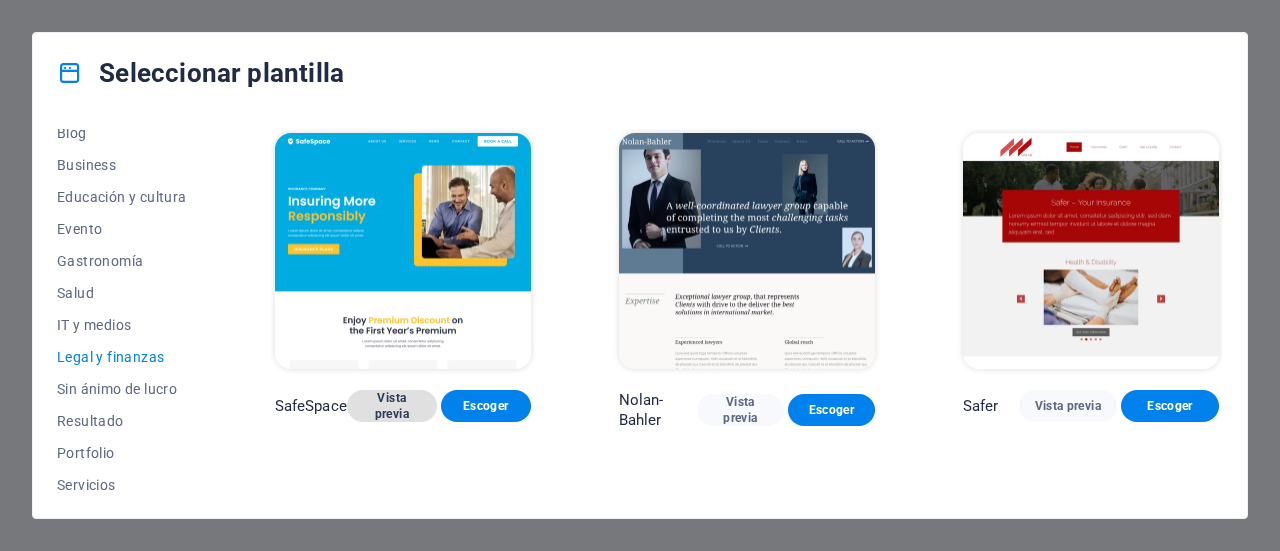 click on "Vista previa" at bounding box center [392, 406] 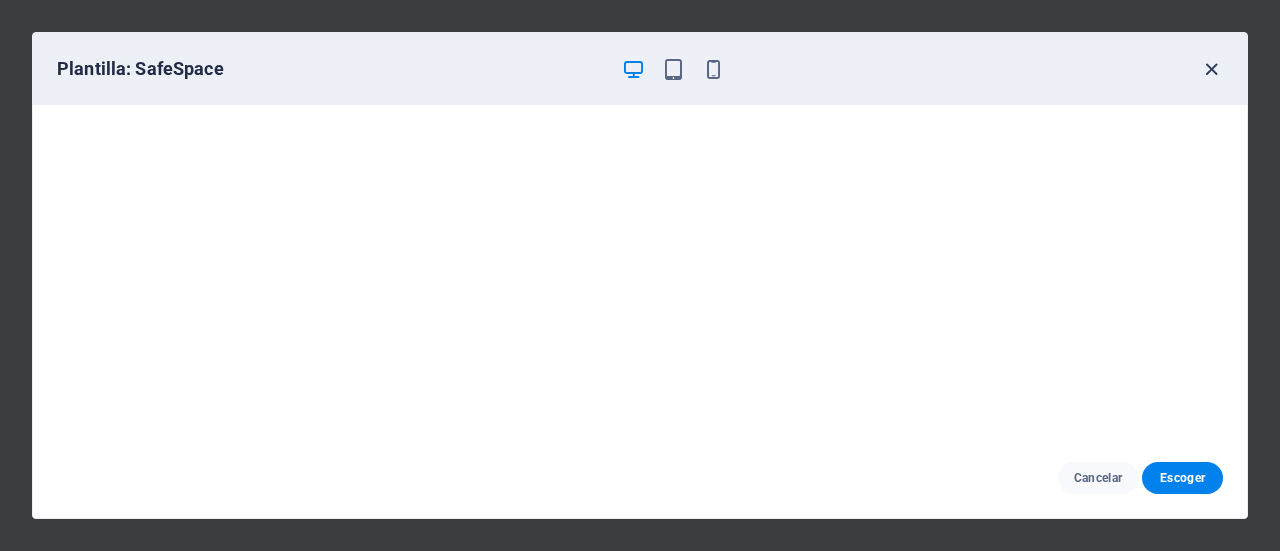 click at bounding box center (1211, 69) 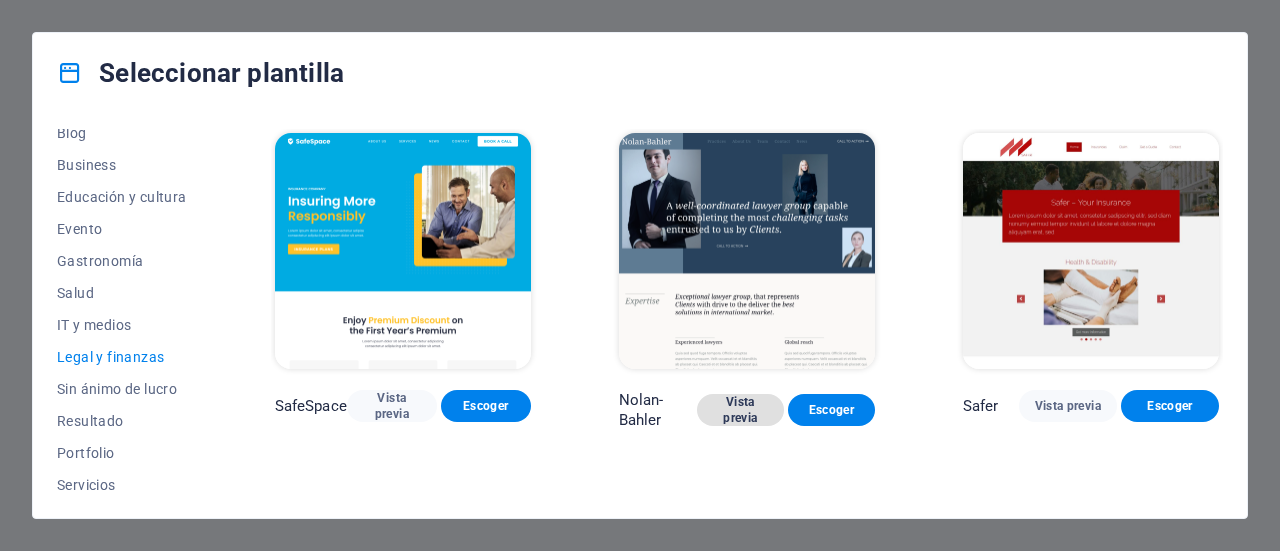 click on "Vista previa" at bounding box center [740, 410] 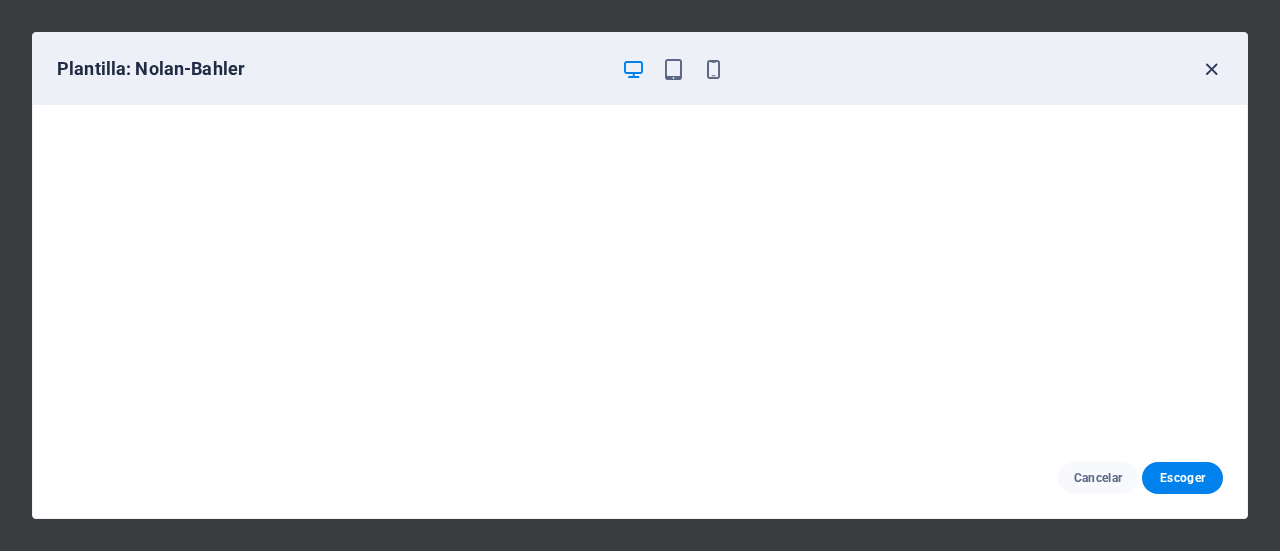 click at bounding box center (1211, 69) 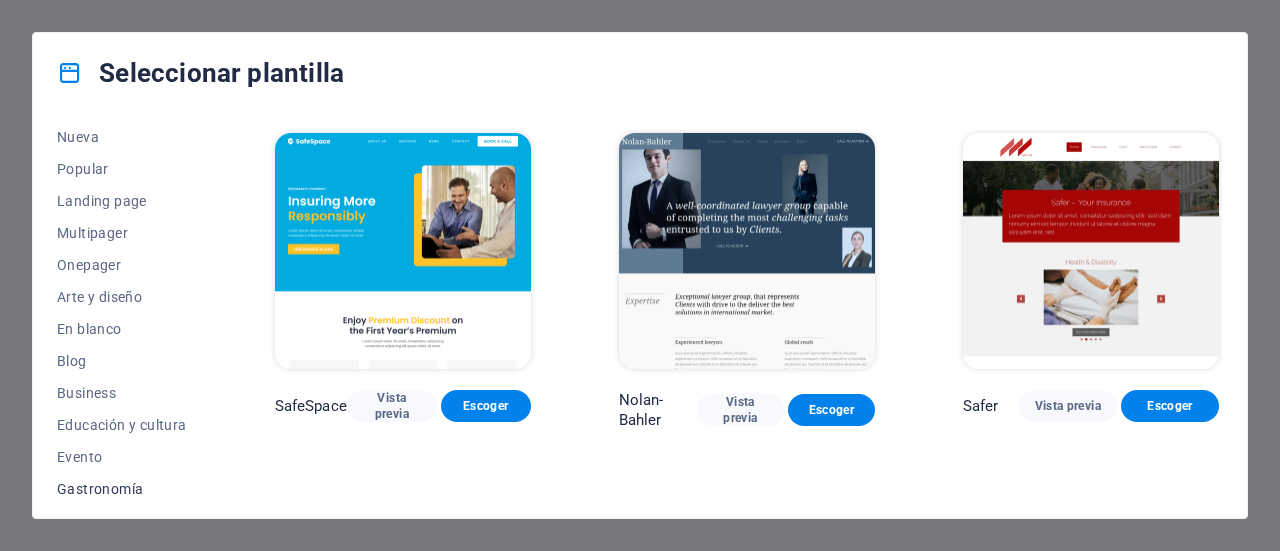 scroll, scrollTop: 0, scrollLeft: 0, axis: both 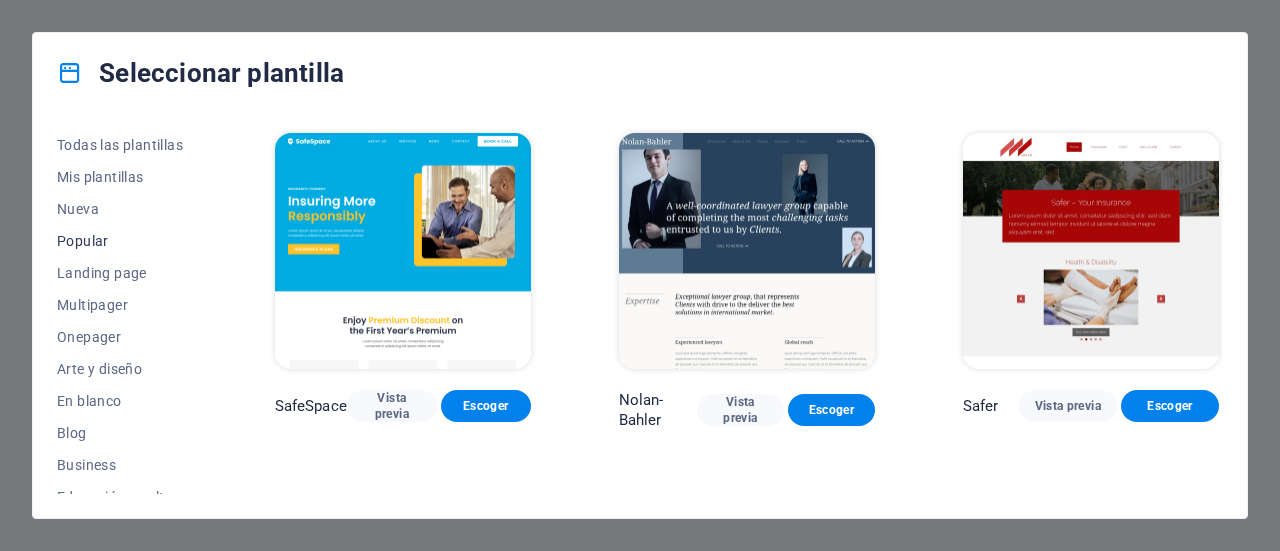 click on "Popular" at bounding box center [122, 241] 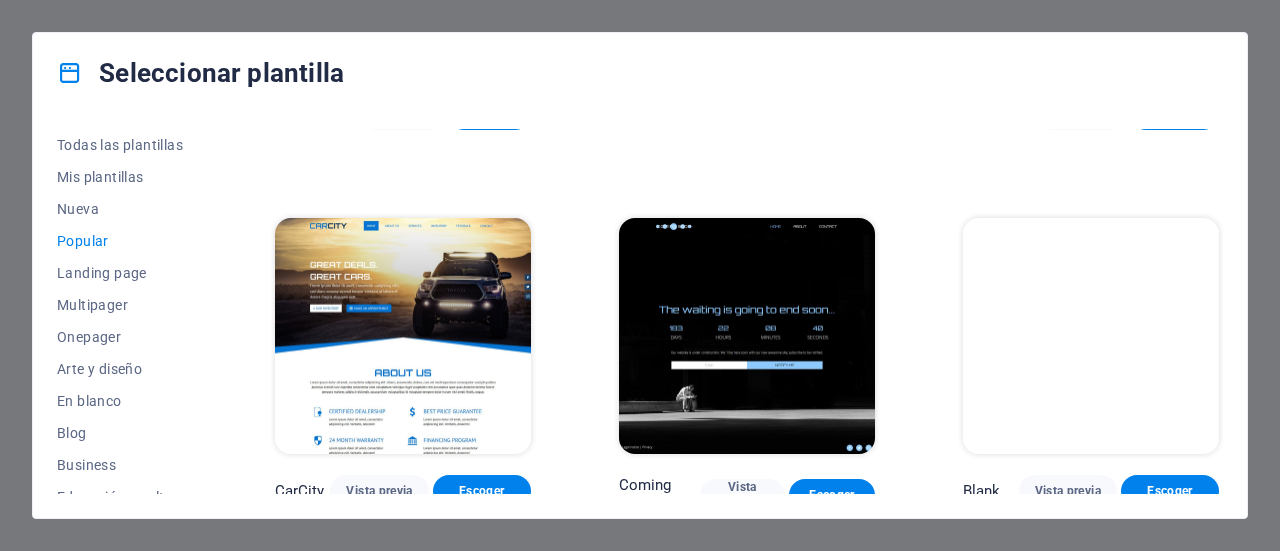 scroll, scrollTop: 1826, scrollLeft: 0, axis: vertical 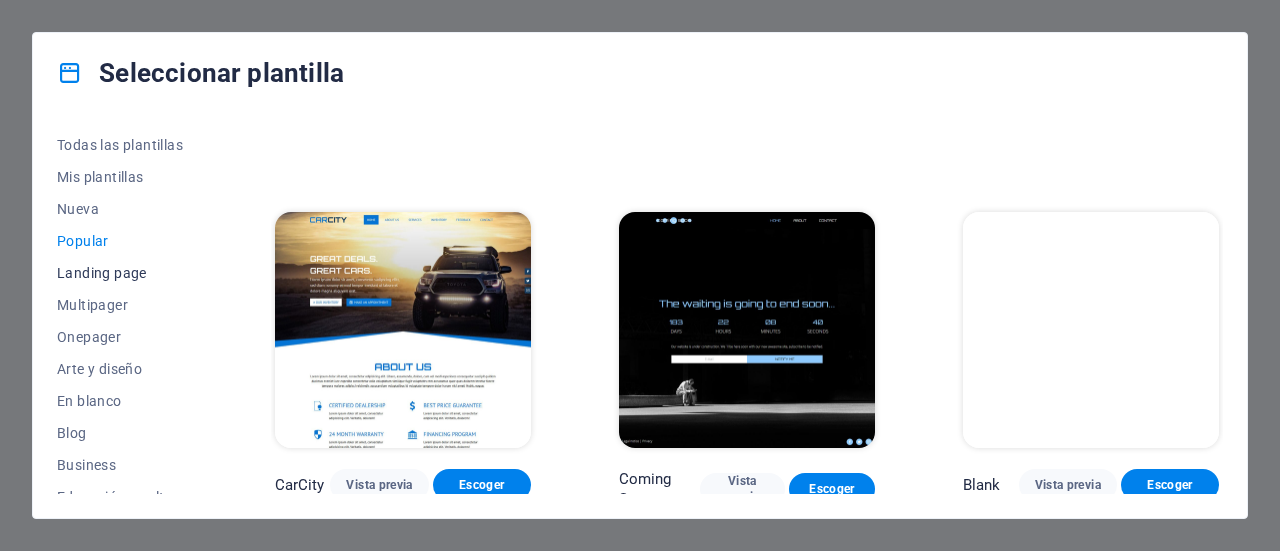 click on "Landing page" at bounding box center (122, 273) 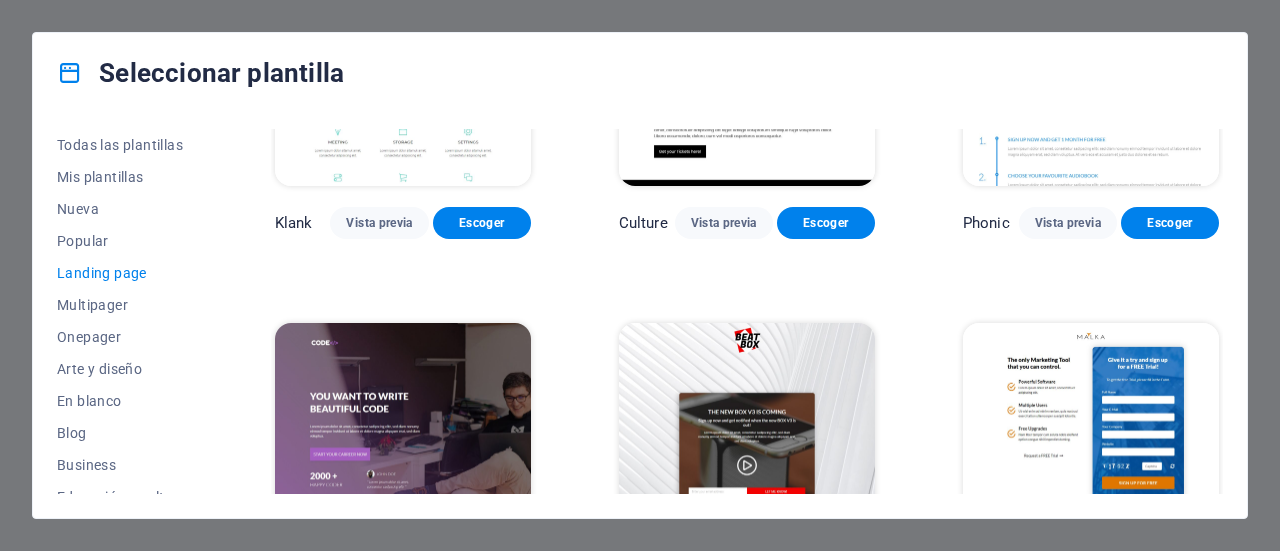 scroll, scrollTop: 0, scrollLeft: 0, axis: both 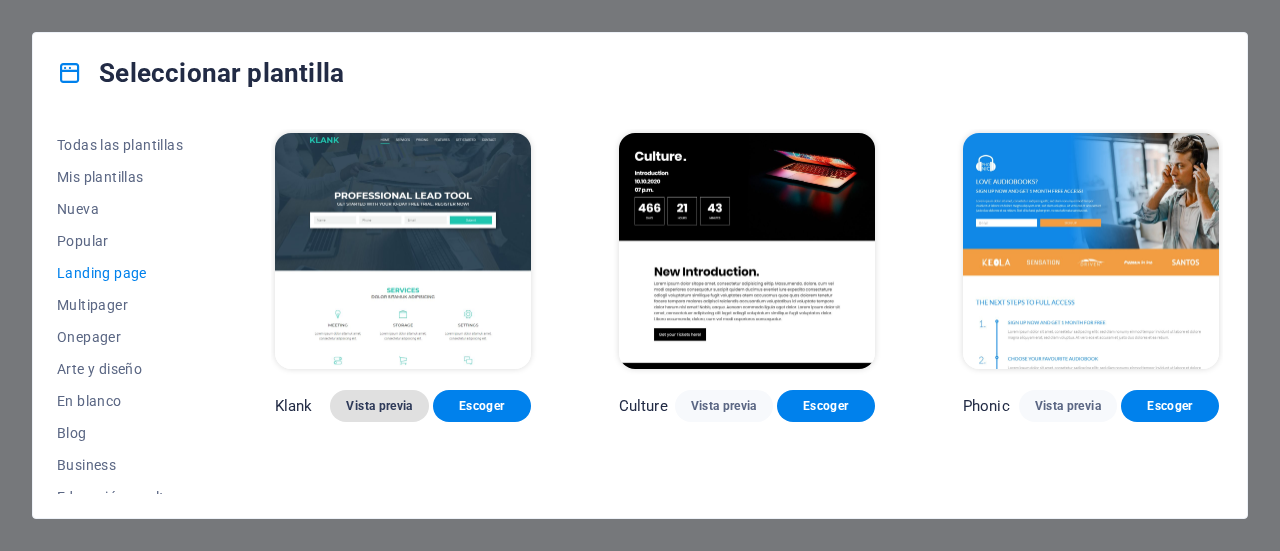 click on "Vista previa" at bounding box center (379, 406) 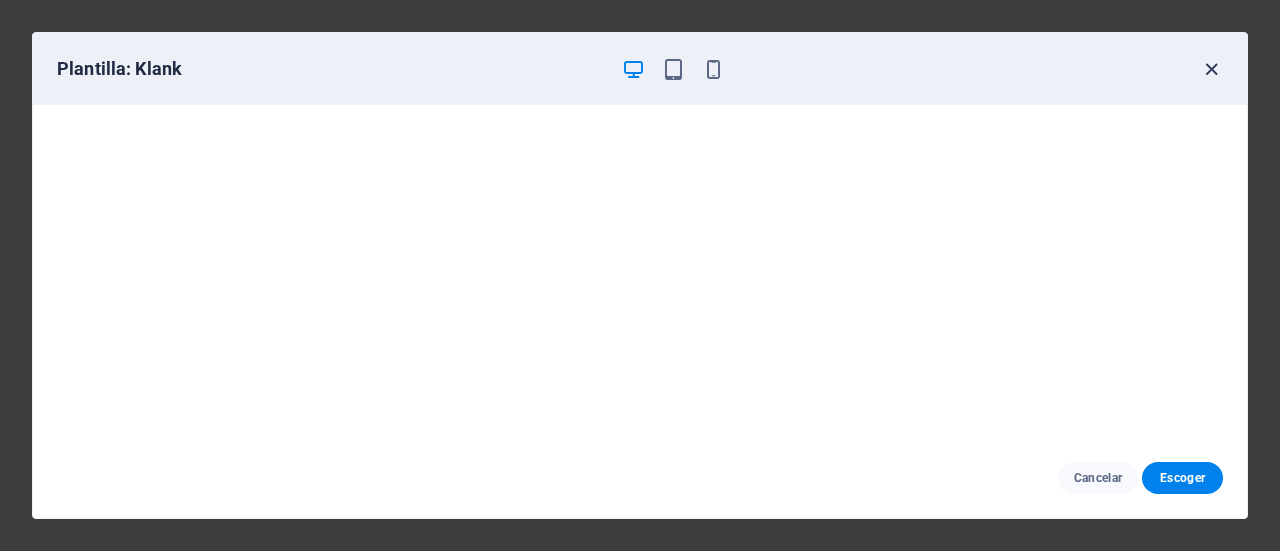 click at bounding box center (1211, 69) 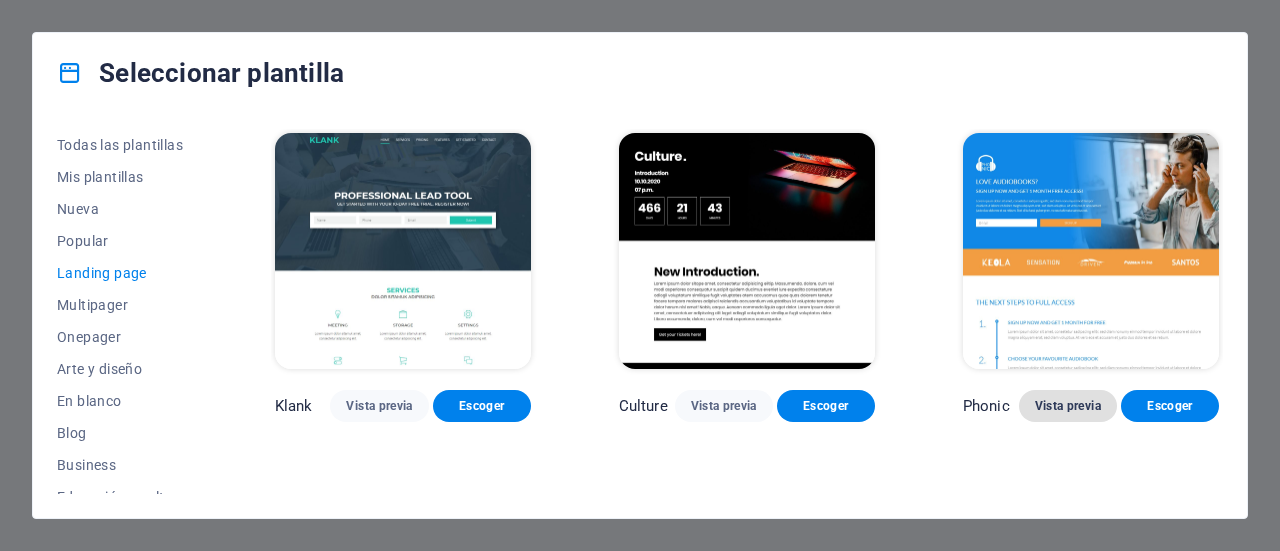 click on "Vista previa" at bounding box center (1068, 406) 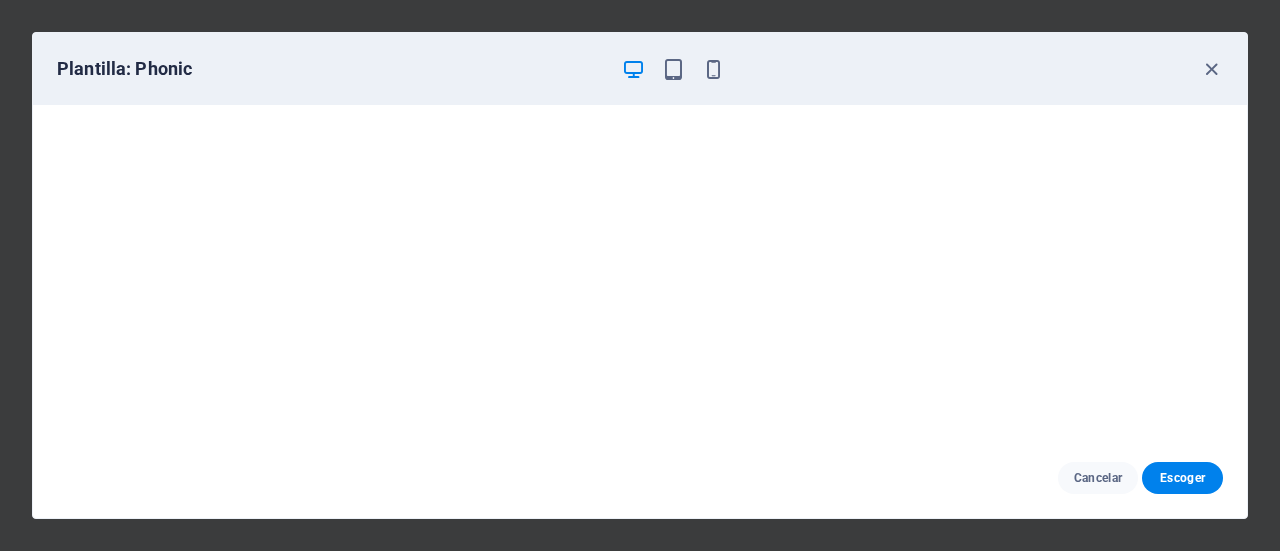 scroll, scrollTop: 4, scrollLeft: 0, axis: vertical 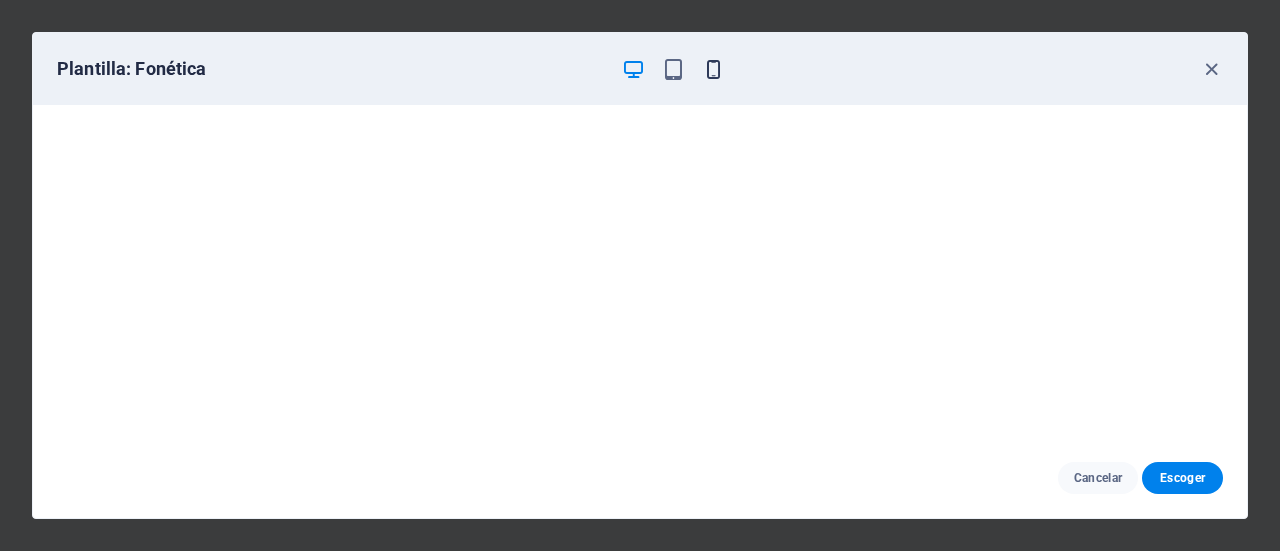 click at bounding box center (713, 69) 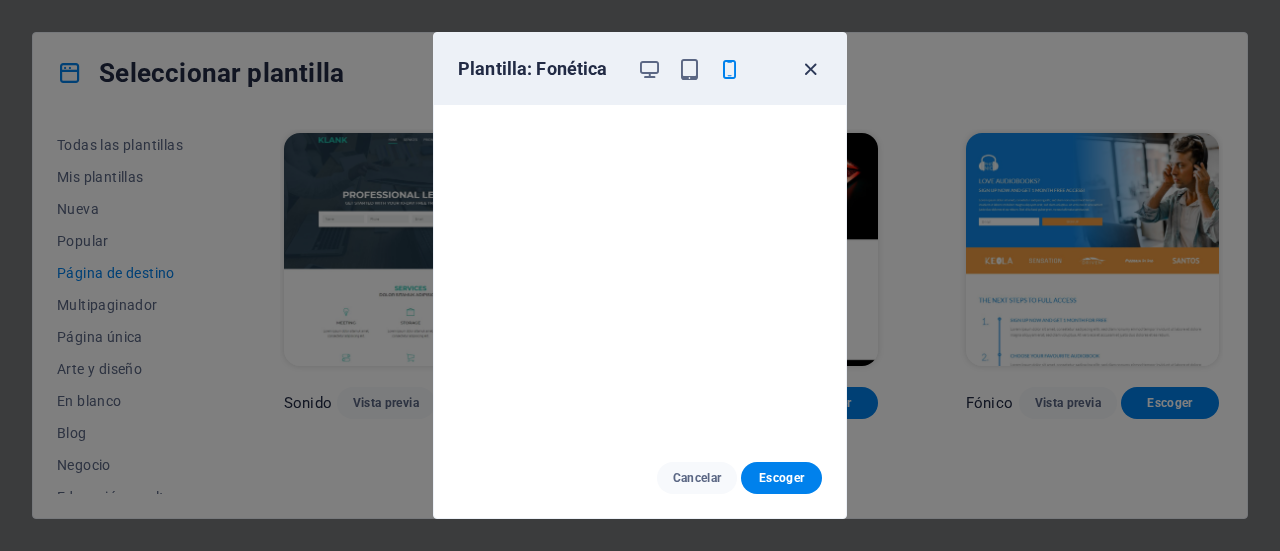 click at bounding box center (810, 69) 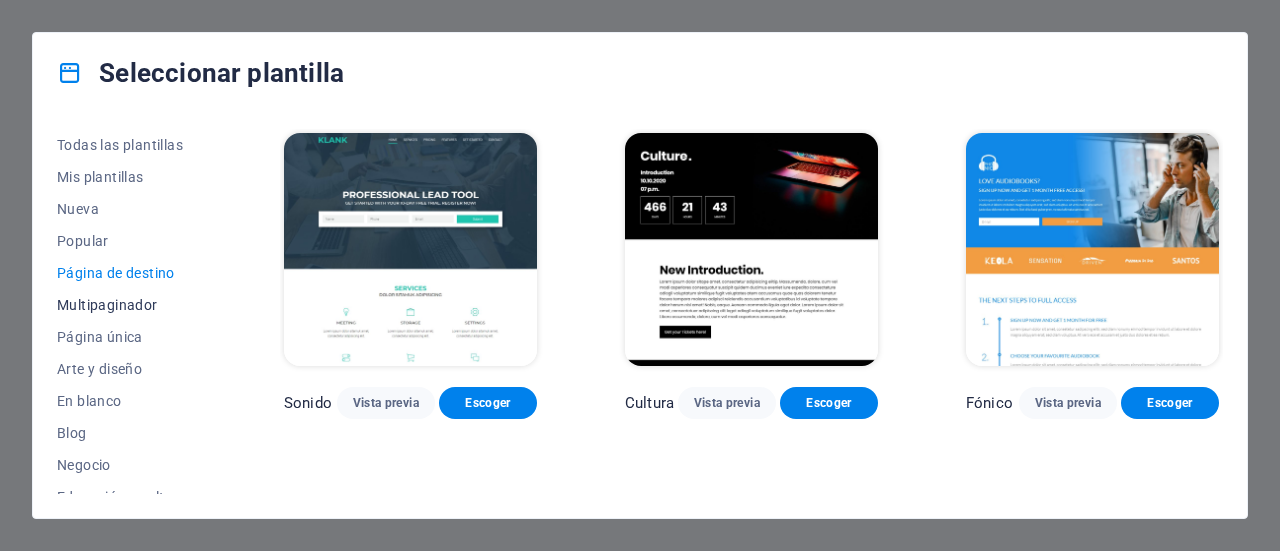 click on "Multipaginador" at bounding box center (107, 305) 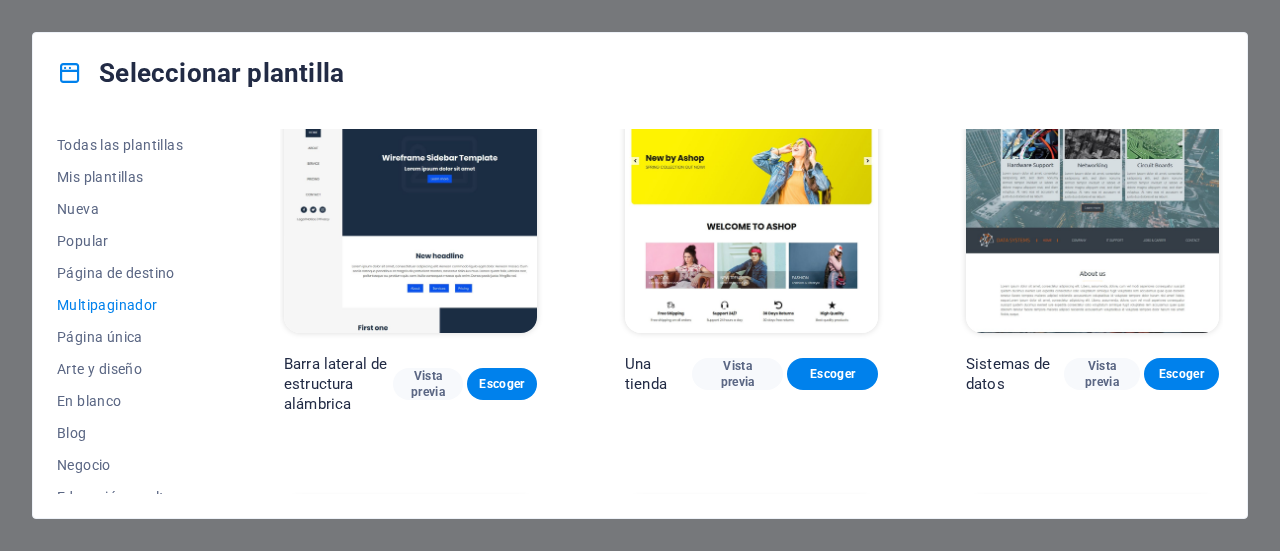 scroll, scrollTop: 4200, scrollLeft: 0, axis: vertical 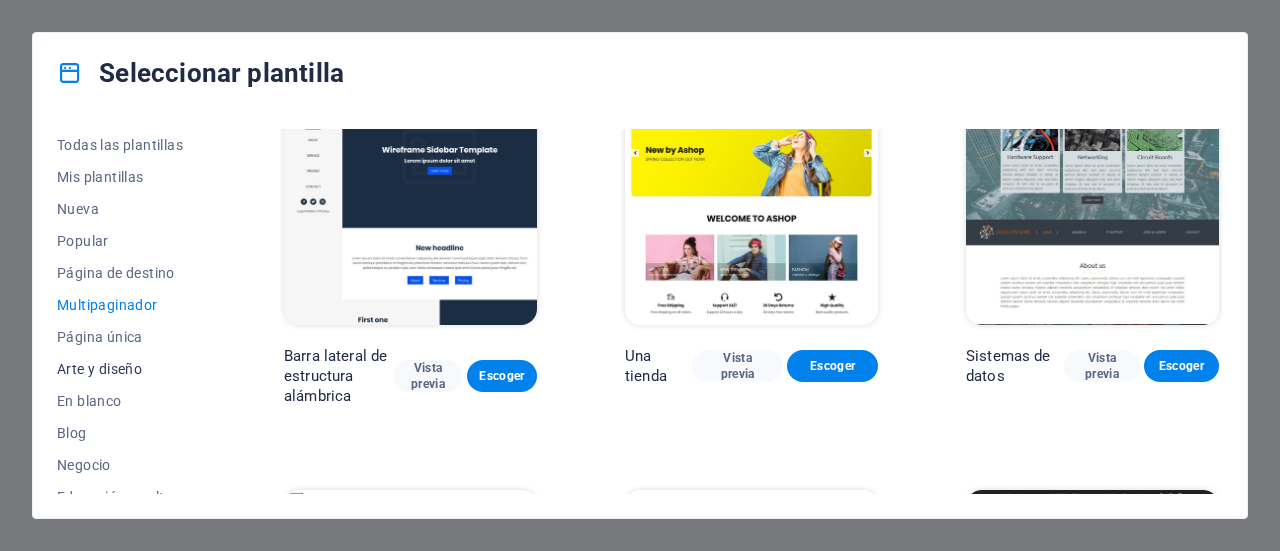 click on "Arte y diseño" at bounding box center [126, 369] 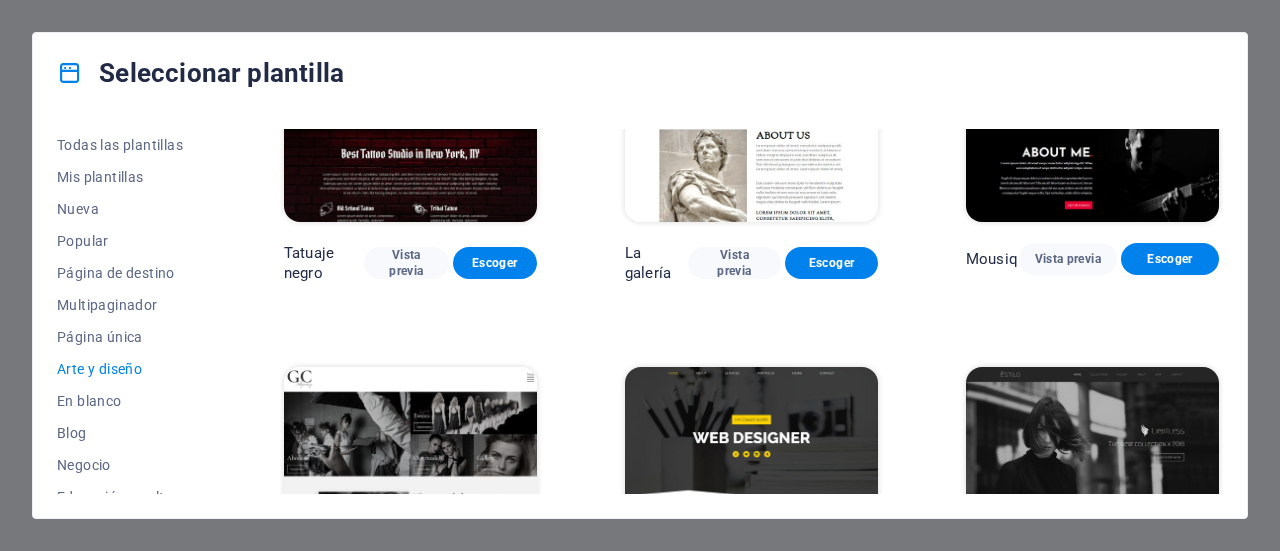 scroll, scrollTop: 1100, scrollLeft: 0, axis: vertical 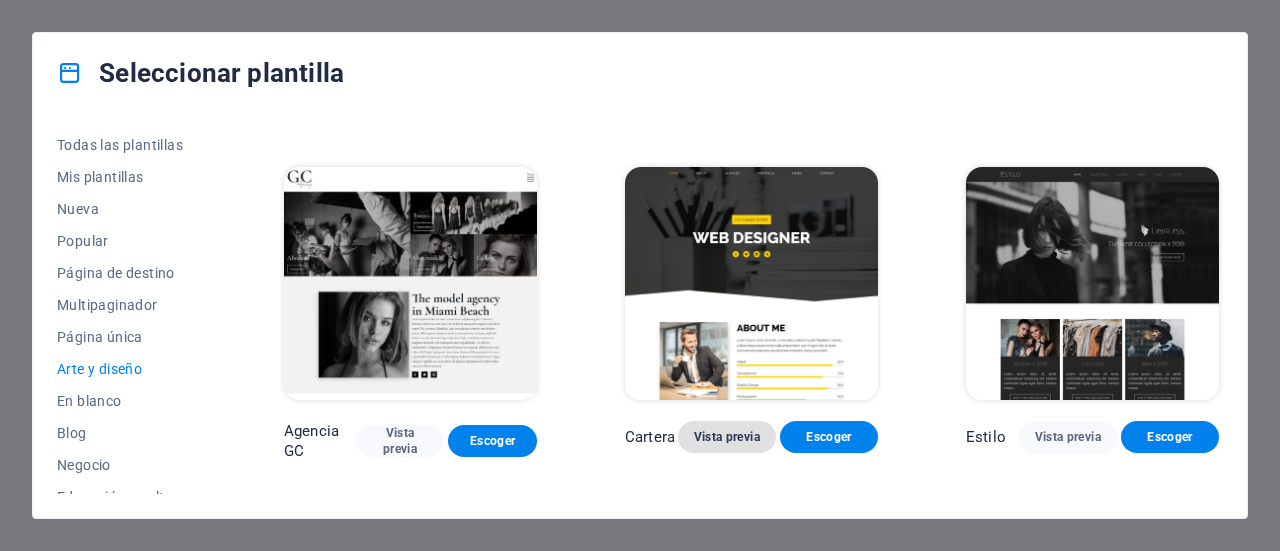 click on "Vista previa" at bounding box center [727, 437] 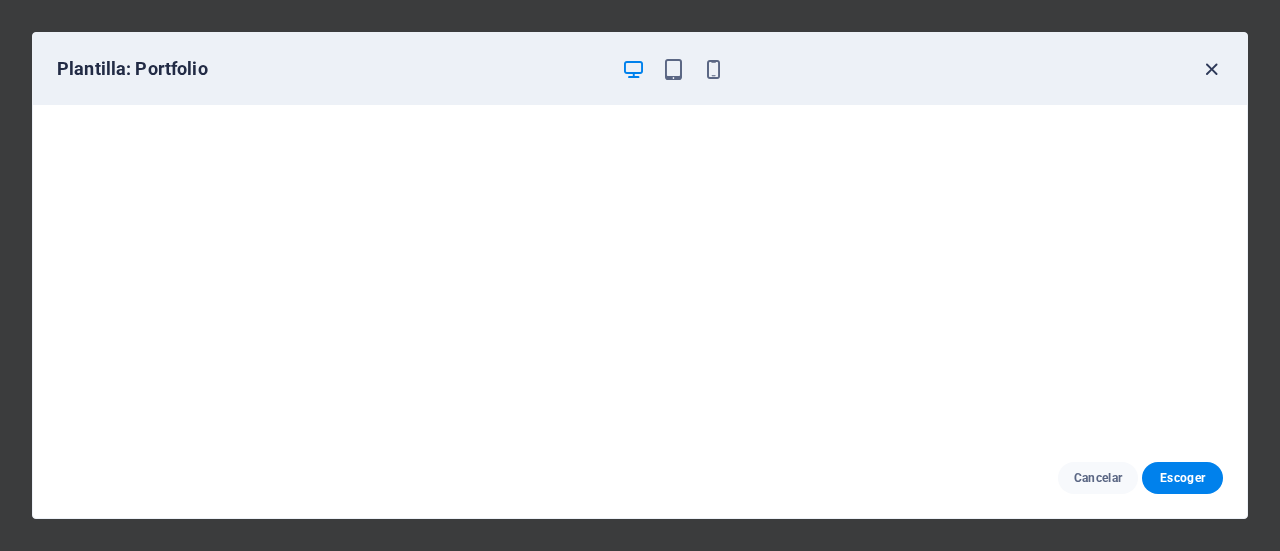 click at bounding box center [1211, 69] 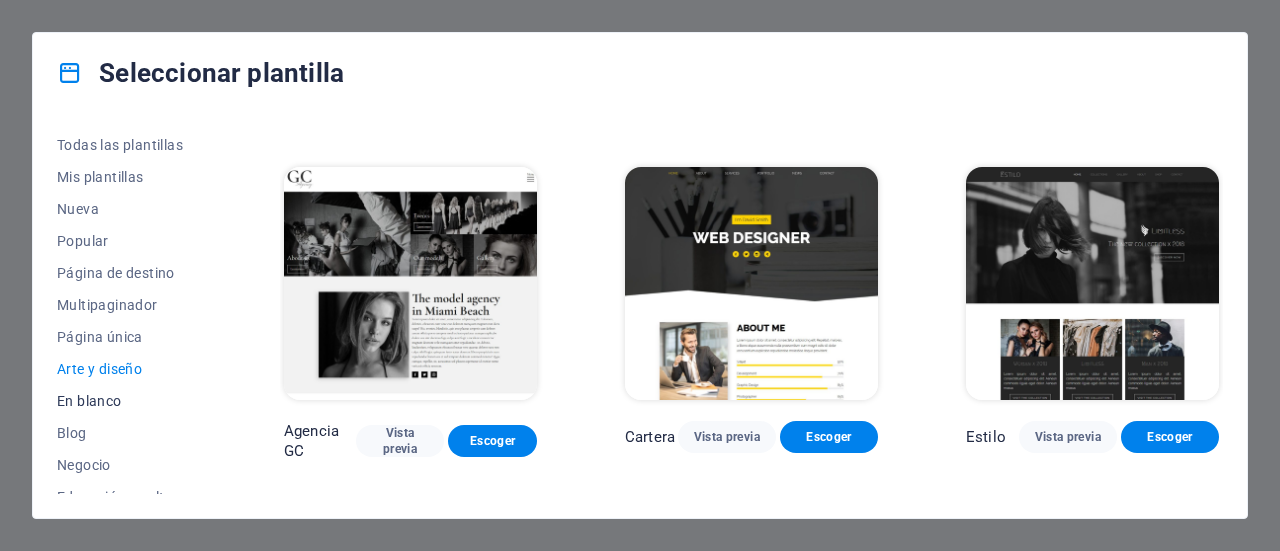 click on "En blanco" at bounding box center [126, 401] 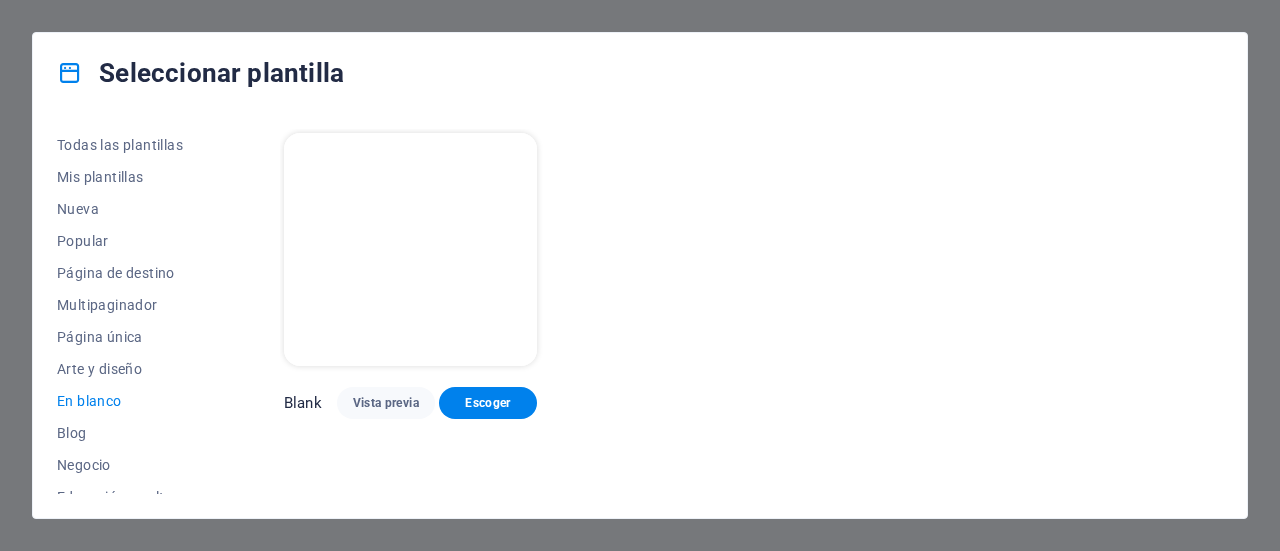 scroll, scrollTop: 0, scrollLeft: 0, axis: both 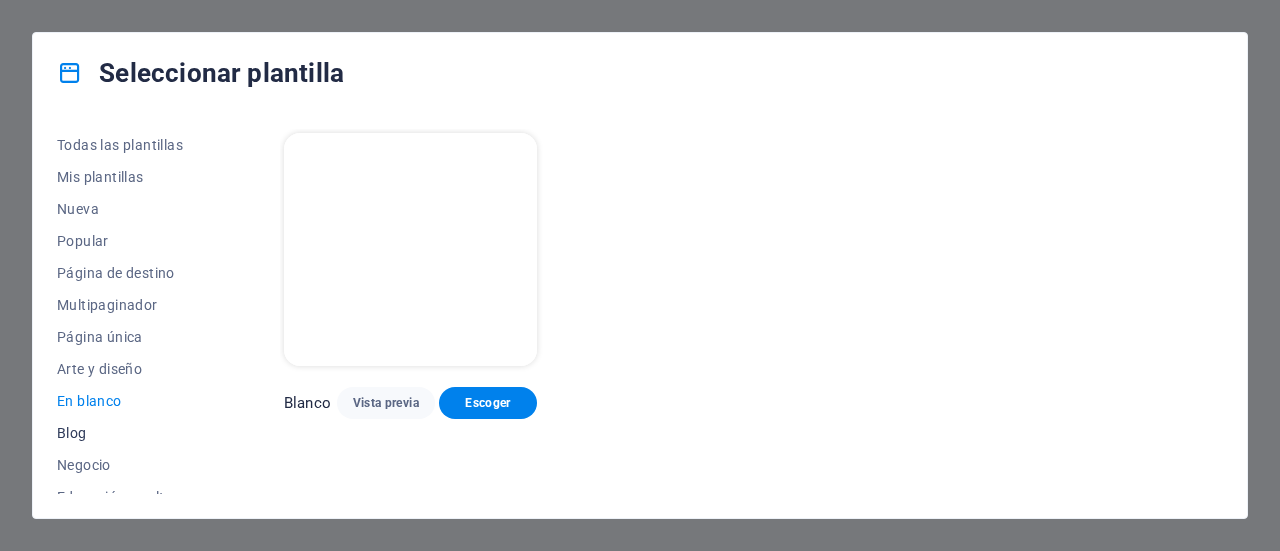 click on "Blog" at bounding box center (72, 433) 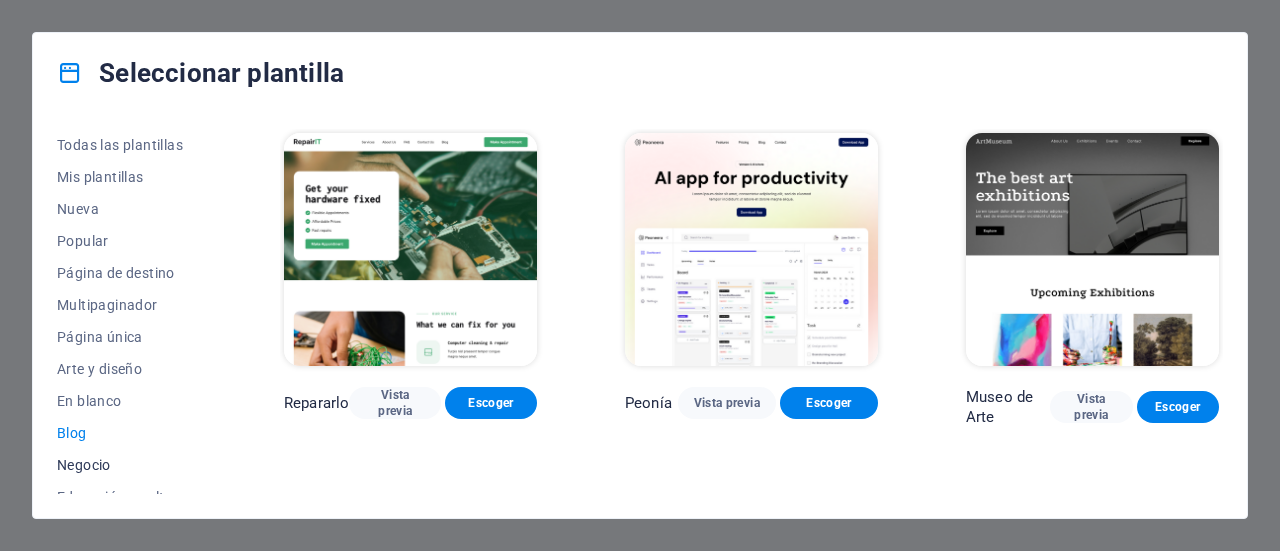 click on "Negocio" at bounding box center (84, 465) 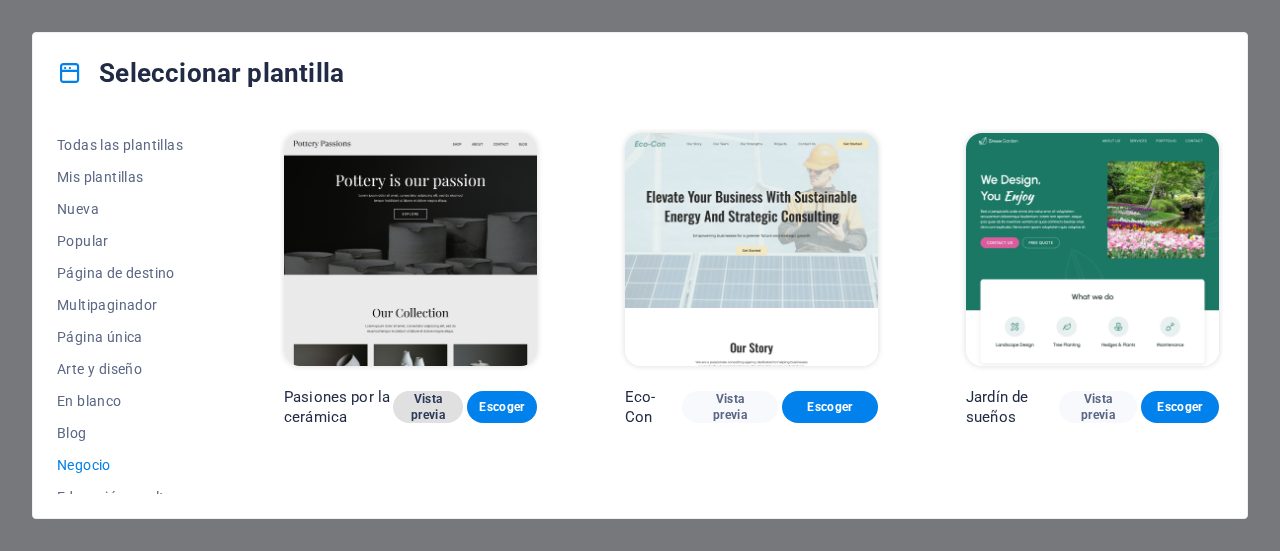 click on "Vista previa" at bounding box center (428, 407) 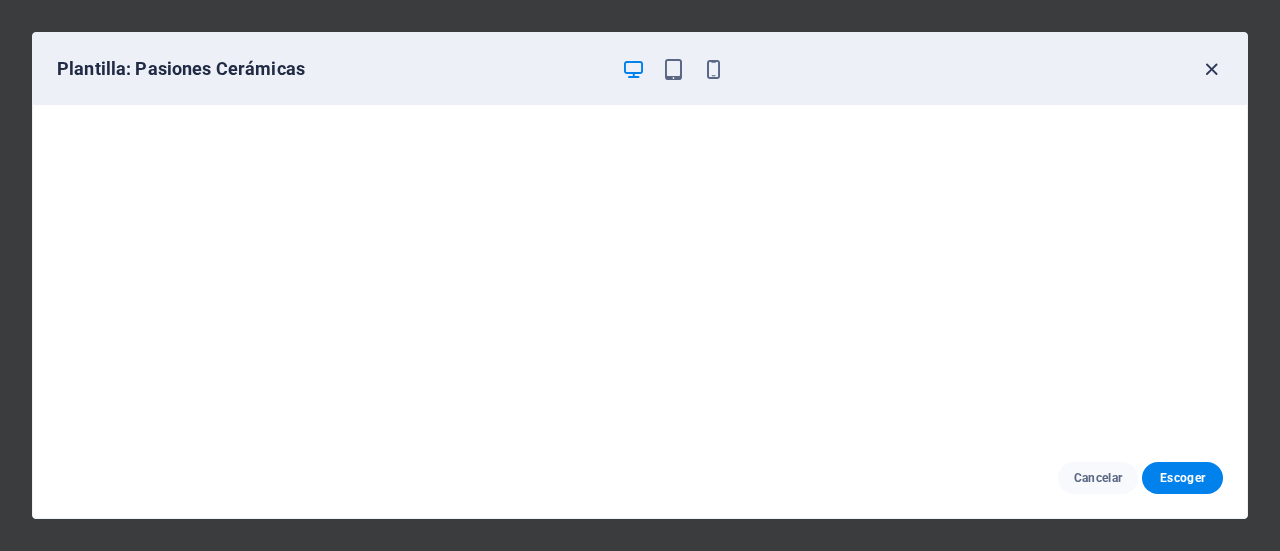 click at bounding box center [1211, 69] 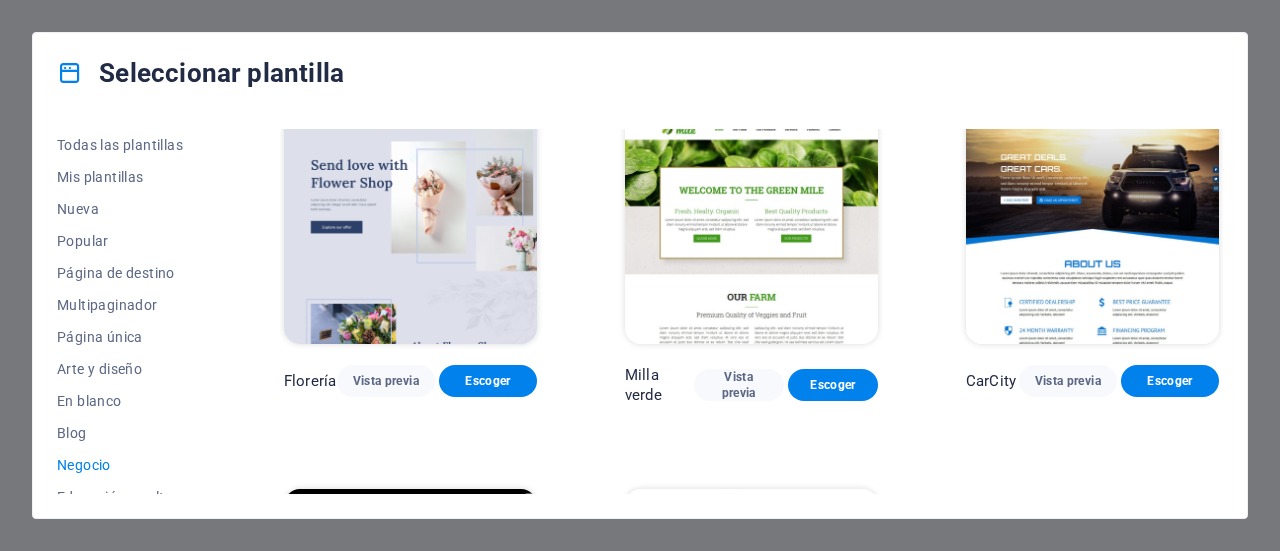 scroll, scrollTop: 674, scrollLeft: 0, axis: vertical 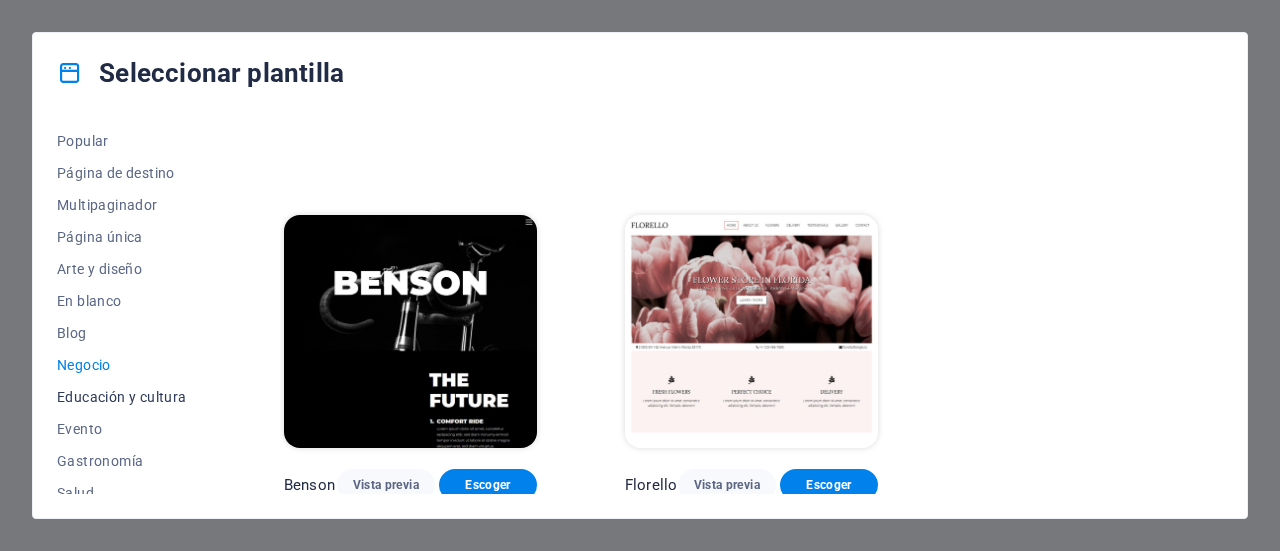 click on "Educación y cultura" at bounding box center [126, 397] 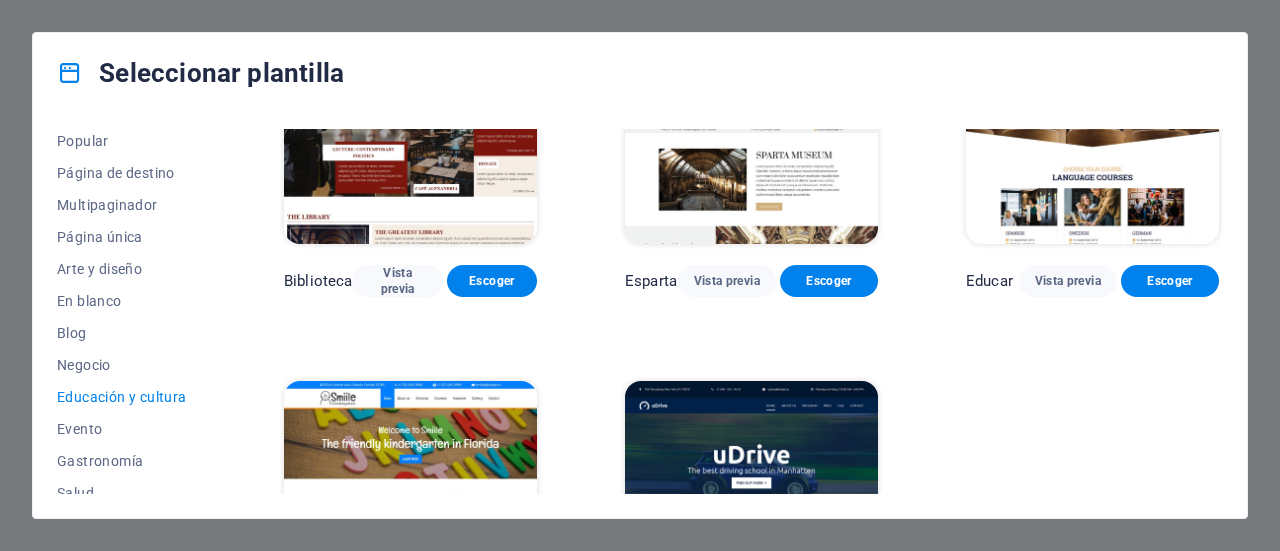scroll, scrollTop: 674, scrollLeft: 0, axis: vertical 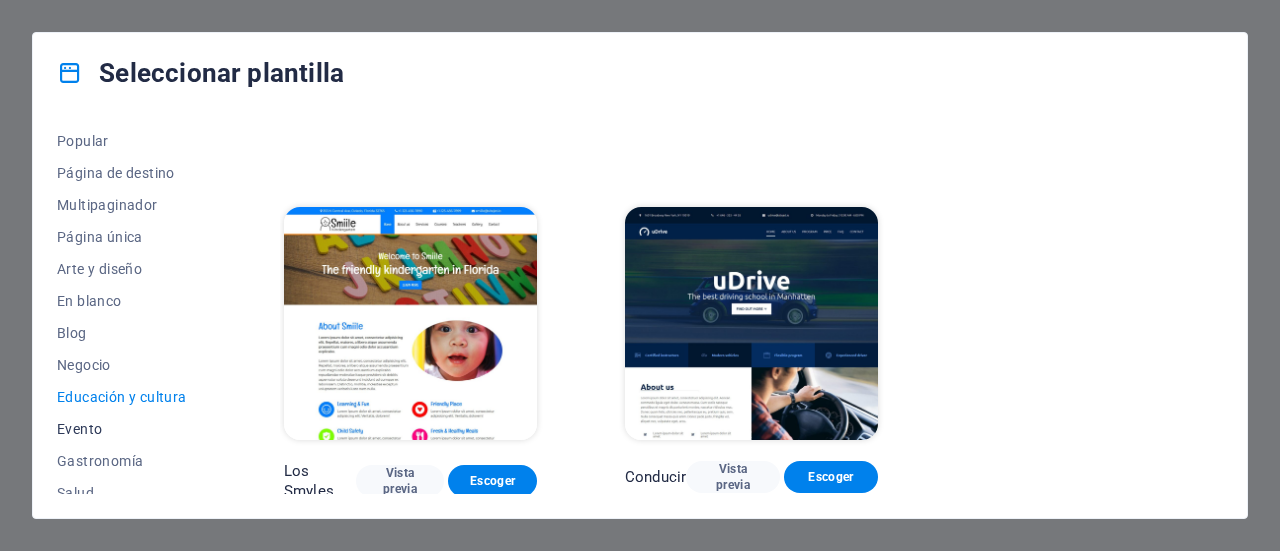 click on "Evento" at bounding box center [79, 429] 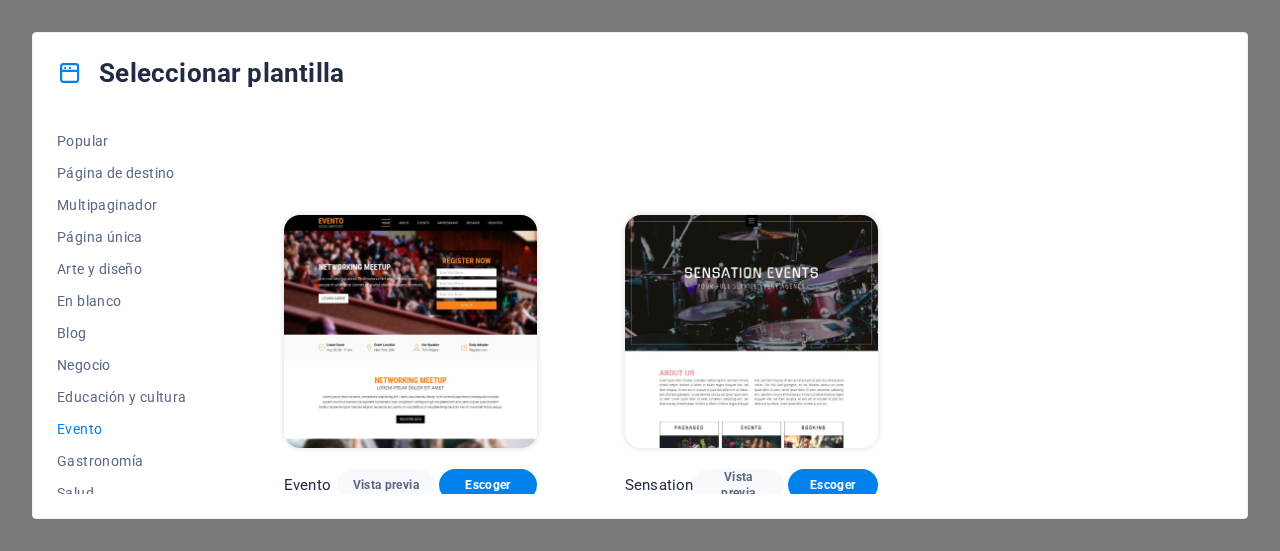 scroll, scrollTop: 666, scrollLeft: 0, axis: vertical 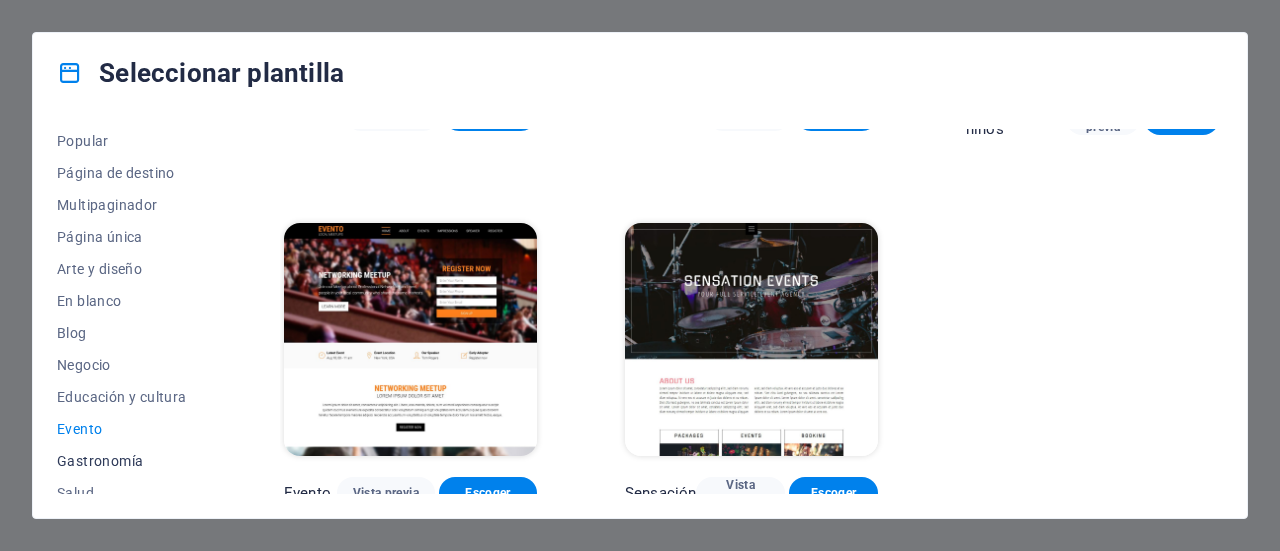click on "Gastronomía" at bounding box center (126, 461) 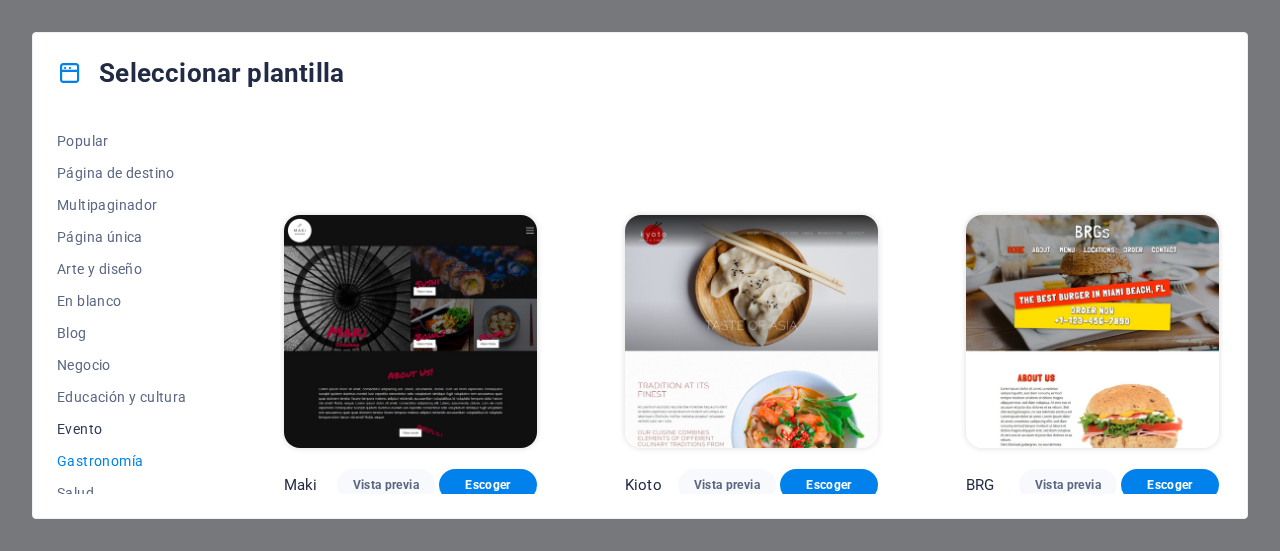 scroll, scrollTop: 200, scrollLeft: 0, axis: vertical 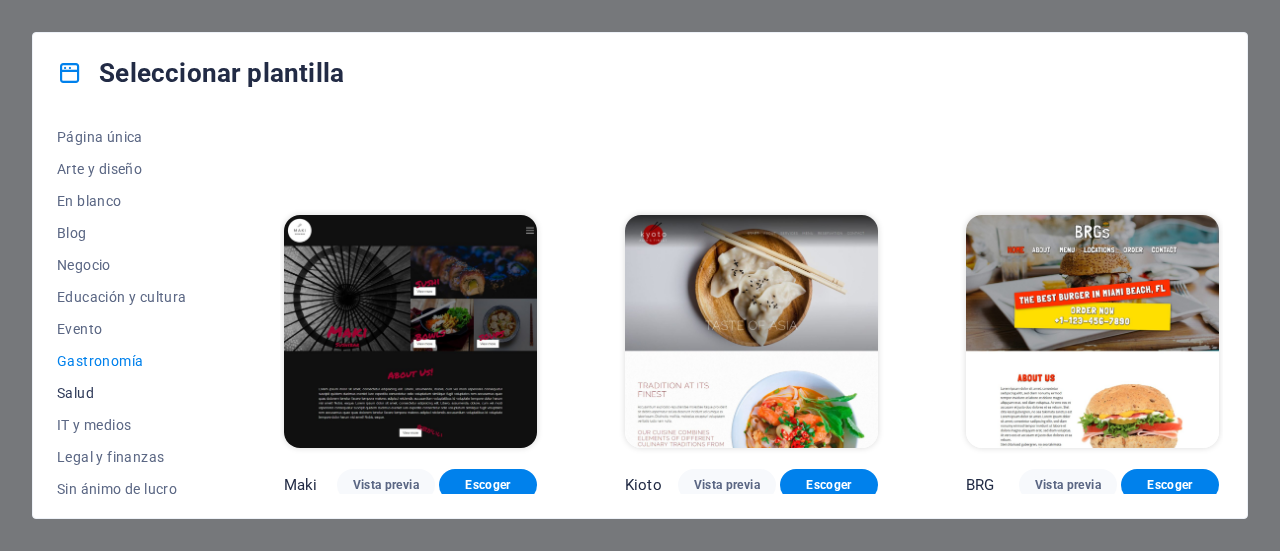 click on "Salud" at bounding box center [126, 393] 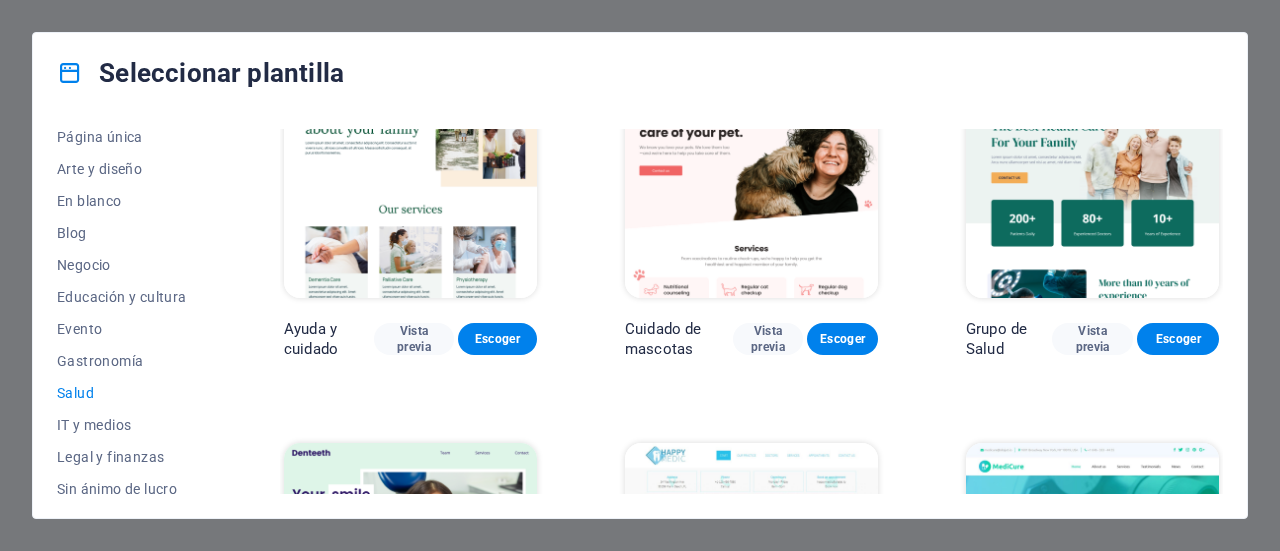 scroll, scrollTop: 0, scrollLeft: 0, axis: both 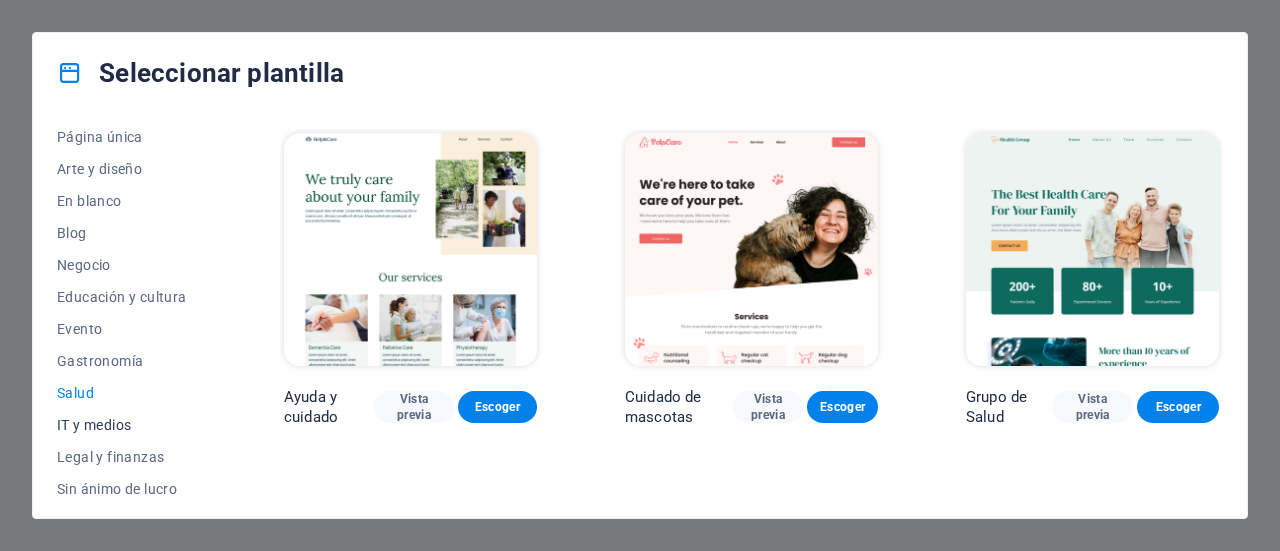 click on "IT y medios" at bounding box center [126, 425] 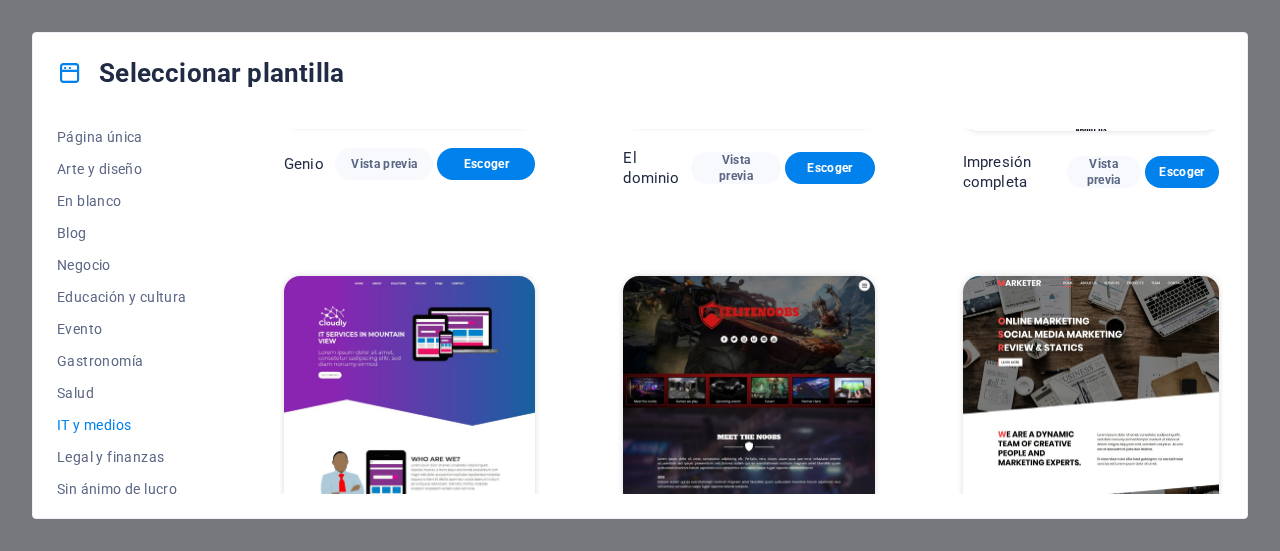 scroll, scrollTop: 1064, scrollLeft: 0, axis: vertical 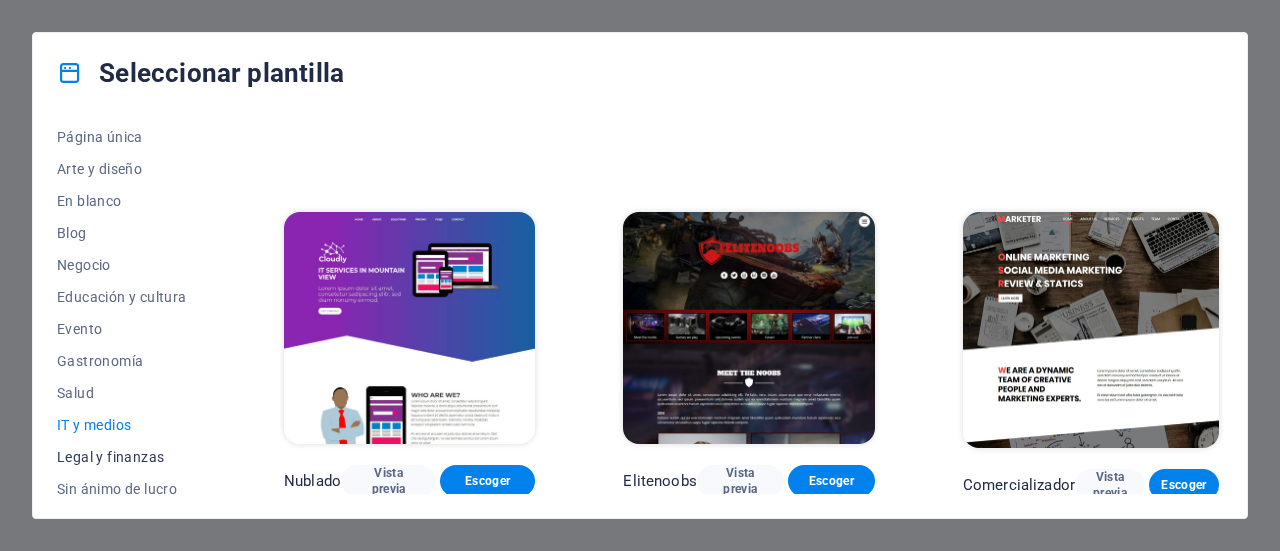 click on "Legal y finanzas" at bounding box center (126, 457) 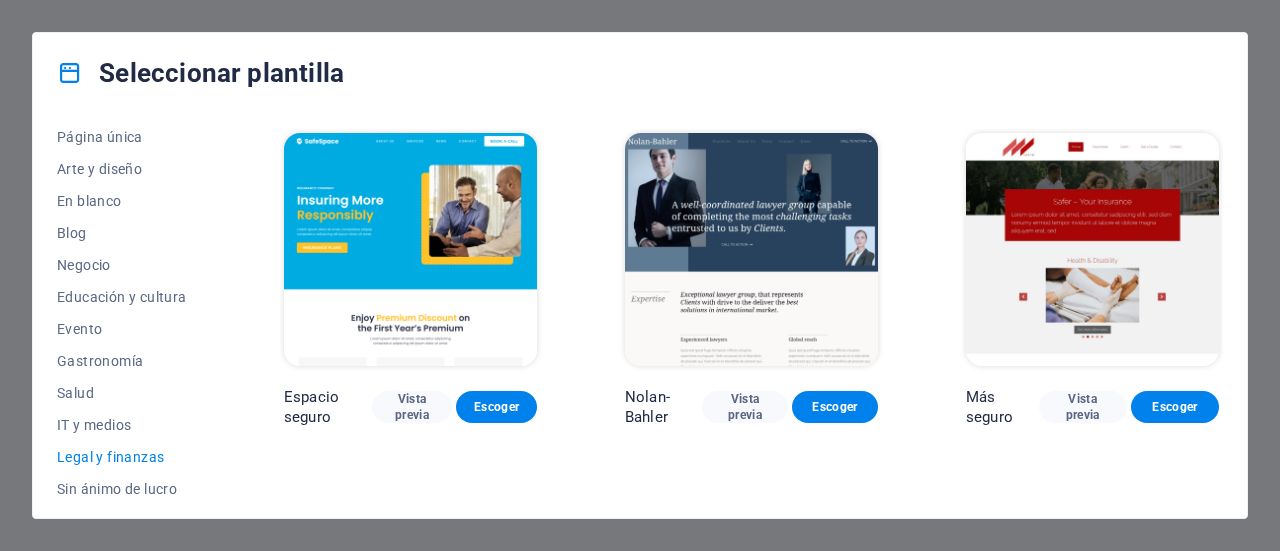 scroll, scrollTop: 298, scrollLeft: 0, axis: vertical 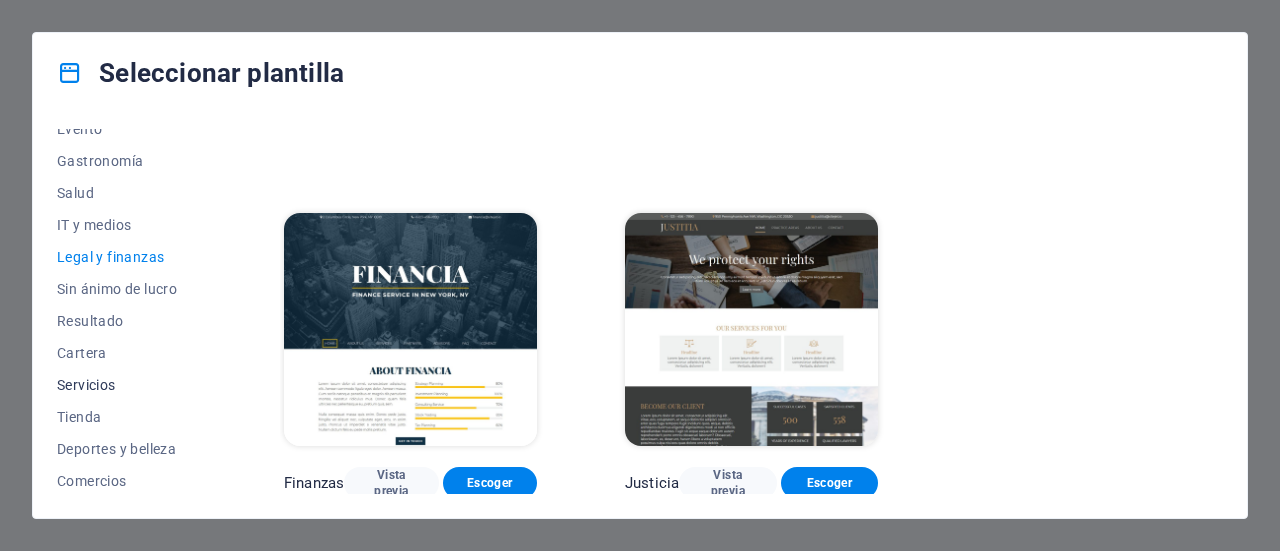 click on "Servicios" at bounding box center [126, 385] 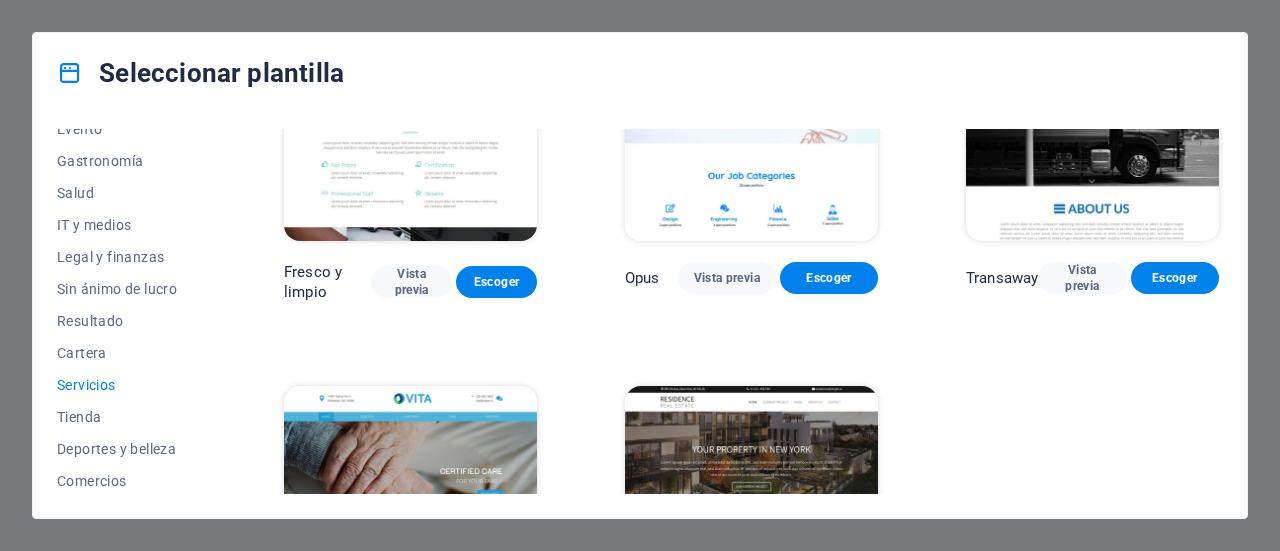 scroll, scrollTop: 2162, scrollLeft: 0, axis: vertical 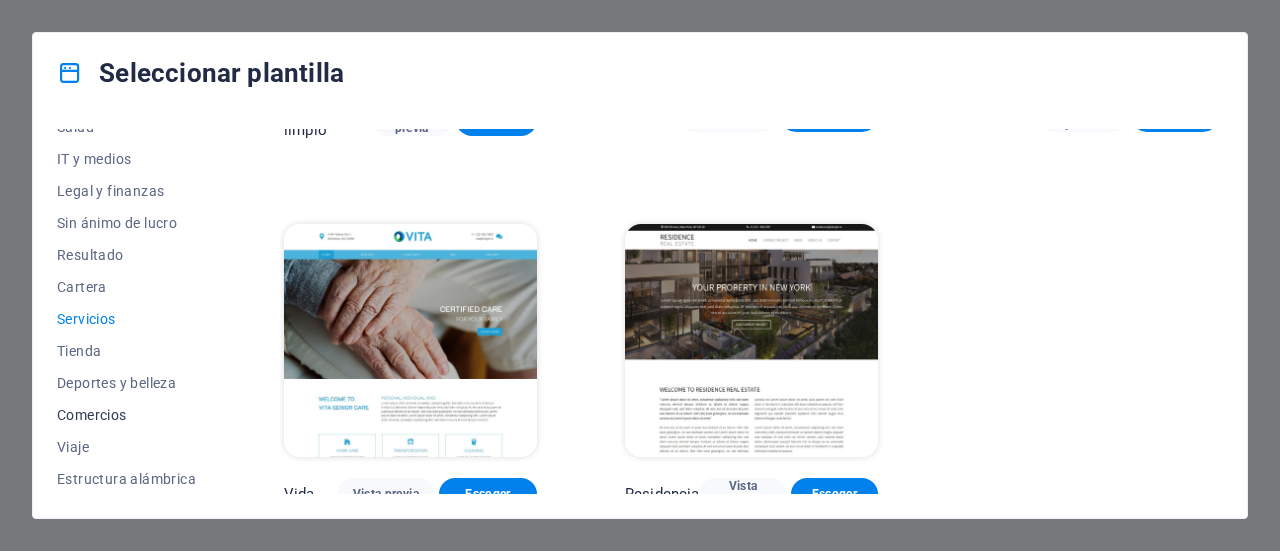 click on "Comercios" at bounding box center [126, 415] 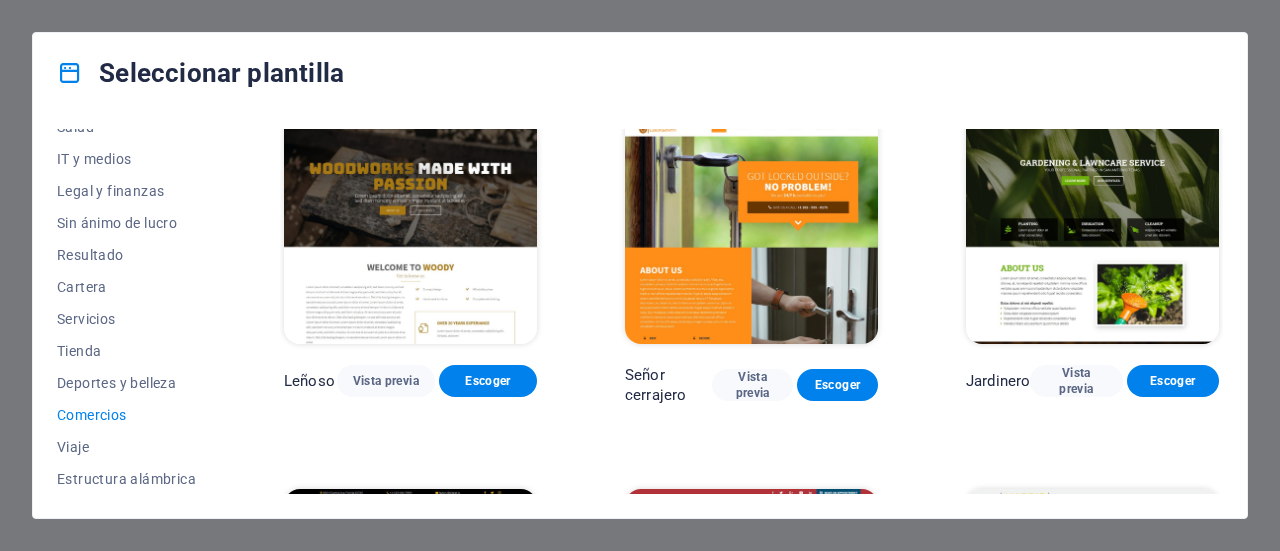 scroll, scrollTop: 682, scrollLeft: 0, axis: vertical 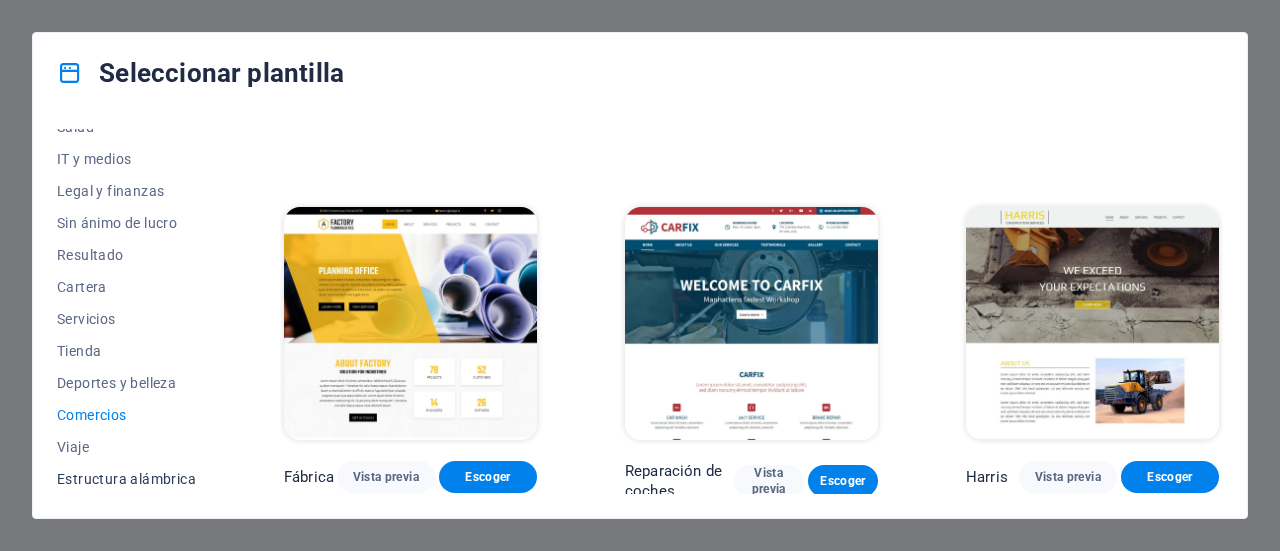 click on "Estructura alámbrica" at bounding box center (126, 479) 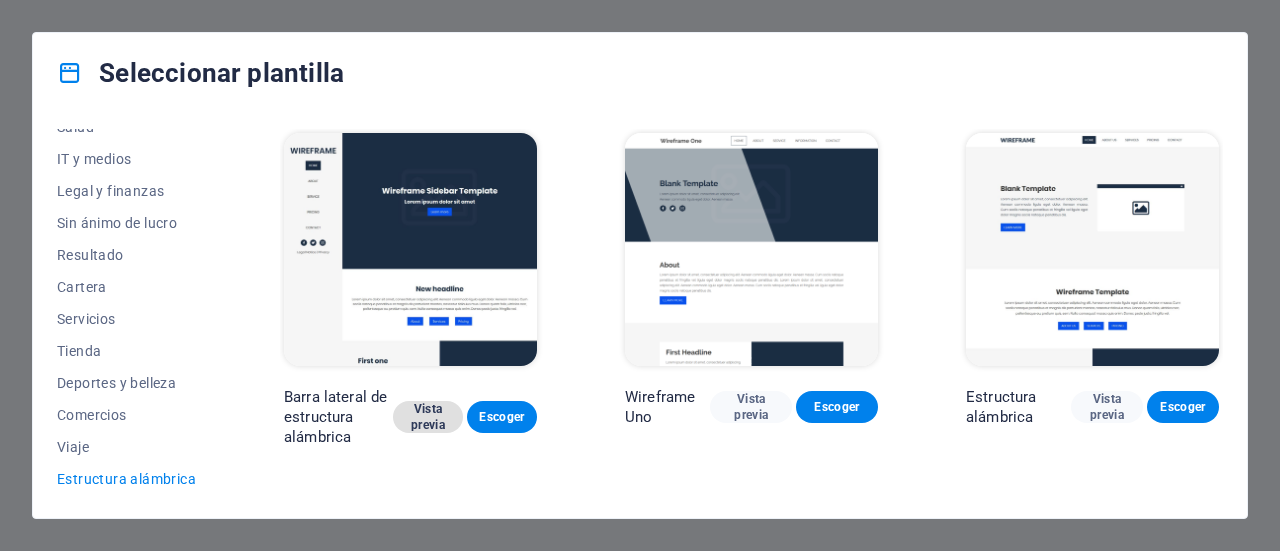 click on "Vista previa" at bounding box center [428, 417] 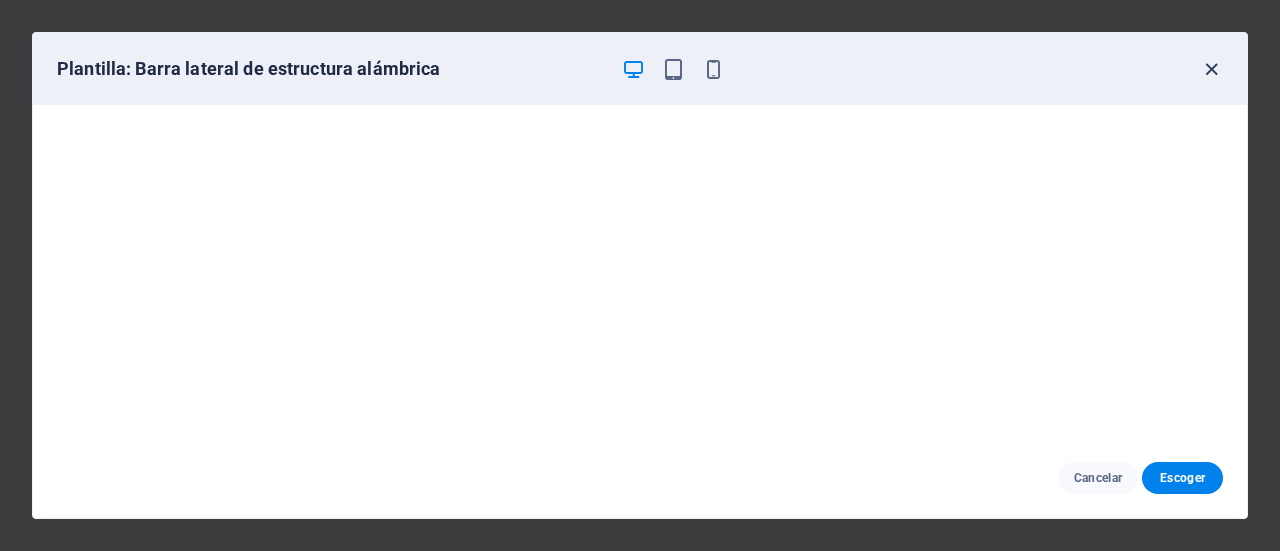 click at bounding box center (1211, 69) 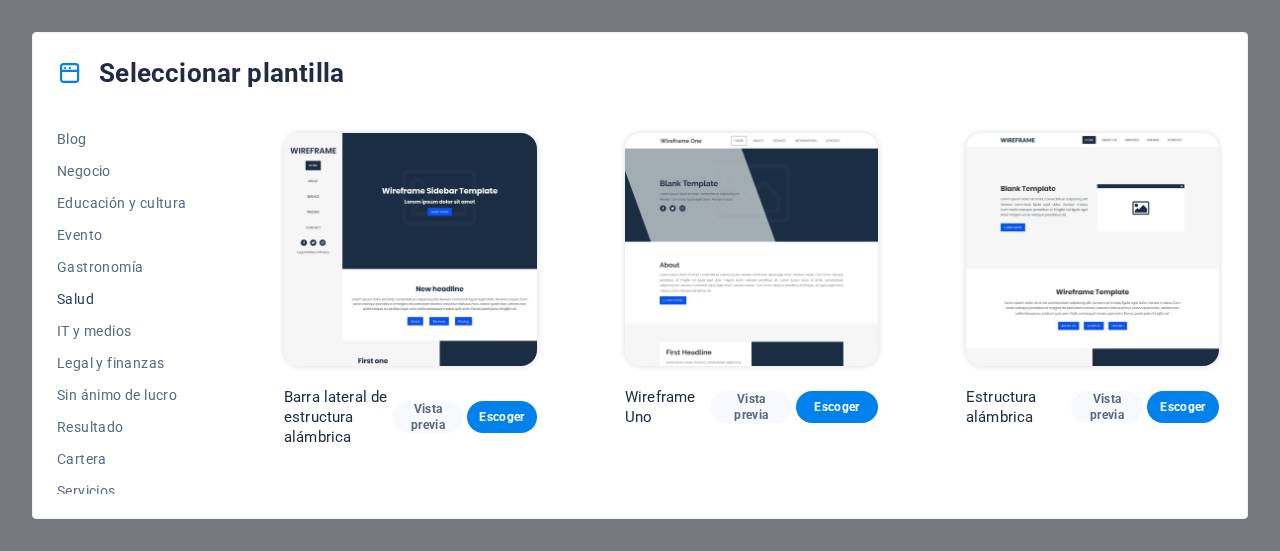 scroll, scrollTop: 266, scrollLeft: 0, axis: vertical 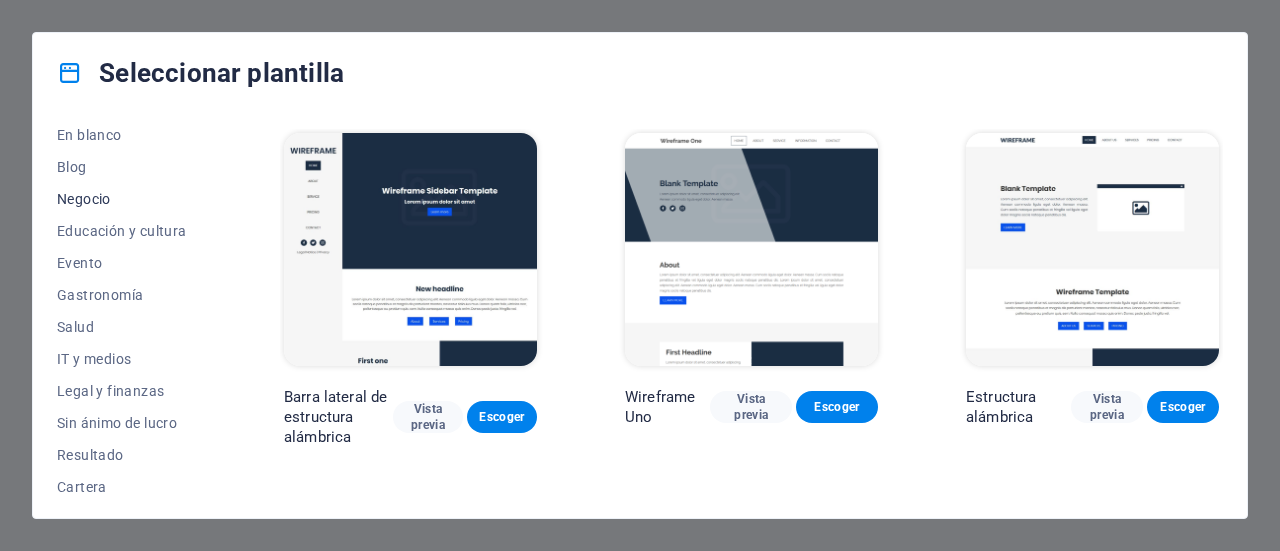 click on "Negocio" at bounding box center (84, 199) 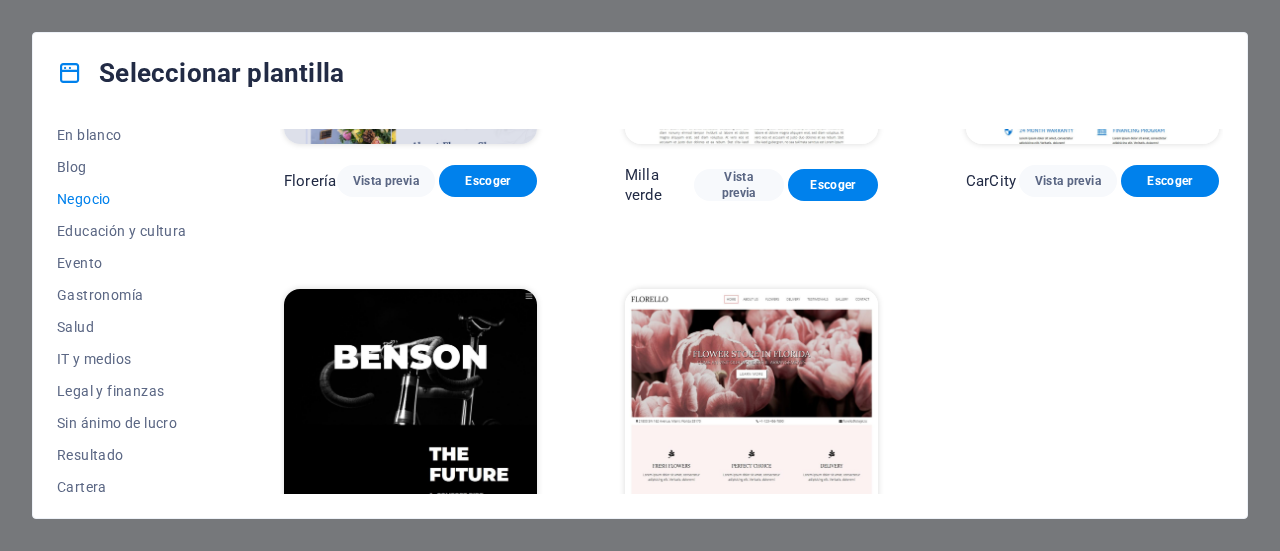 scroll, scrollTop: 674, scrollLeft: 0, axis: vertical 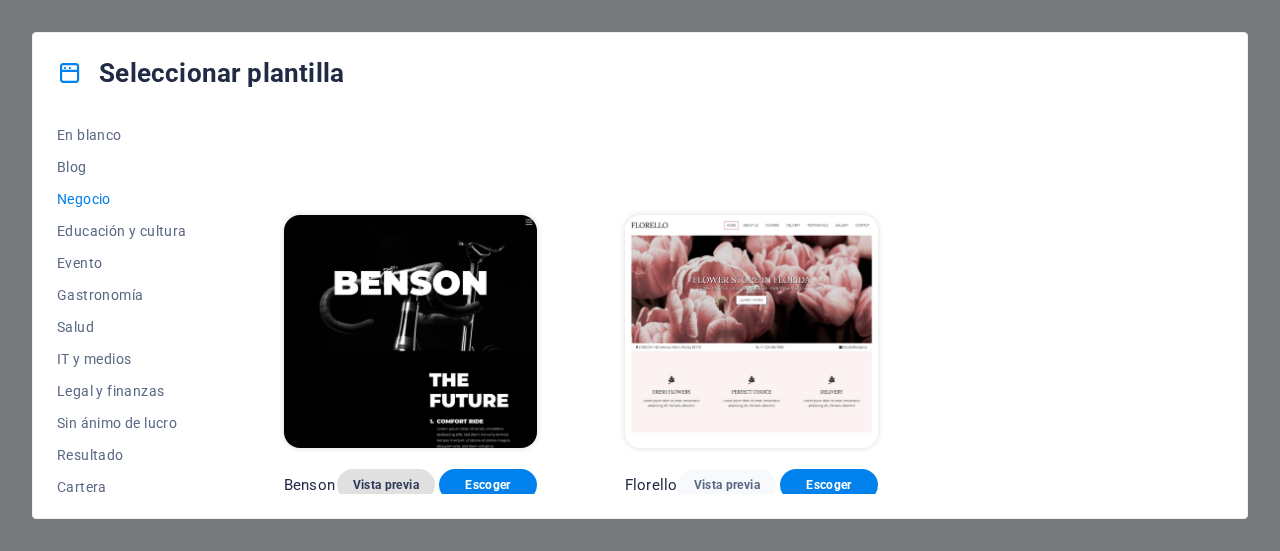 click on "Vista previa" at bounding box center [386, 485] 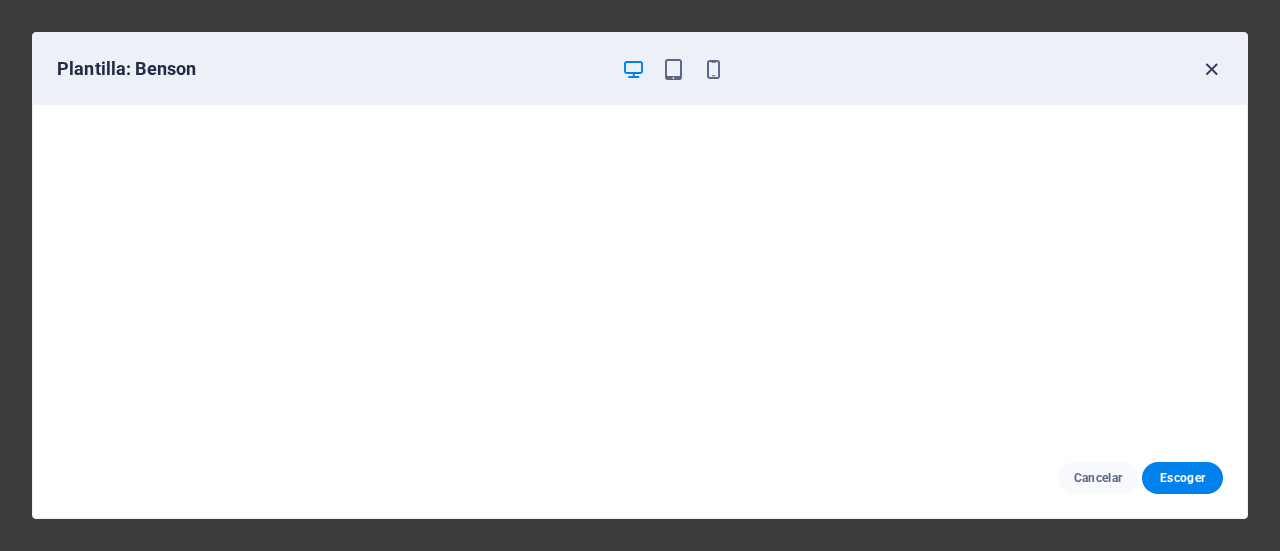 click at bounding box center [1211, 69] 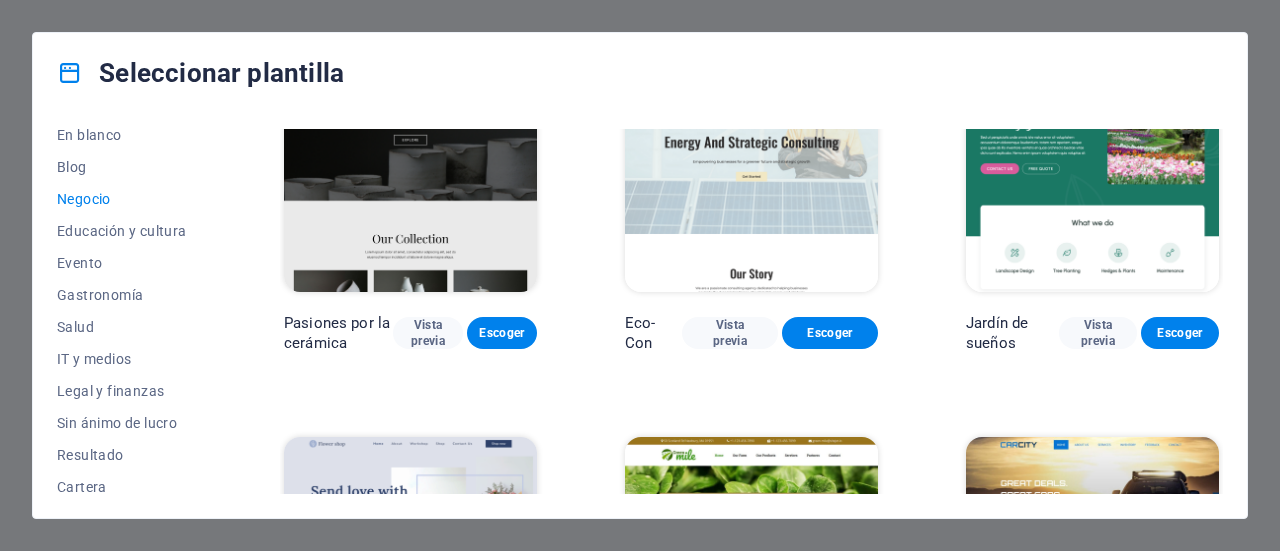 scroll, scrollTop: 0, scrollLeft: 0, axis: both 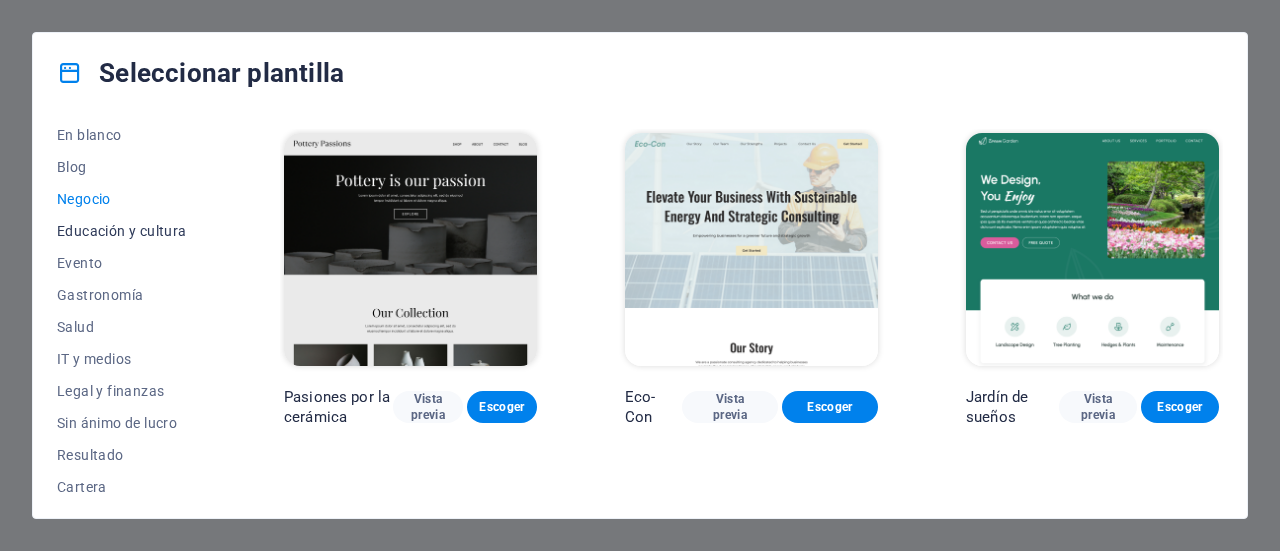 click on "Educación y cultura" at bounding box center (126, 231) 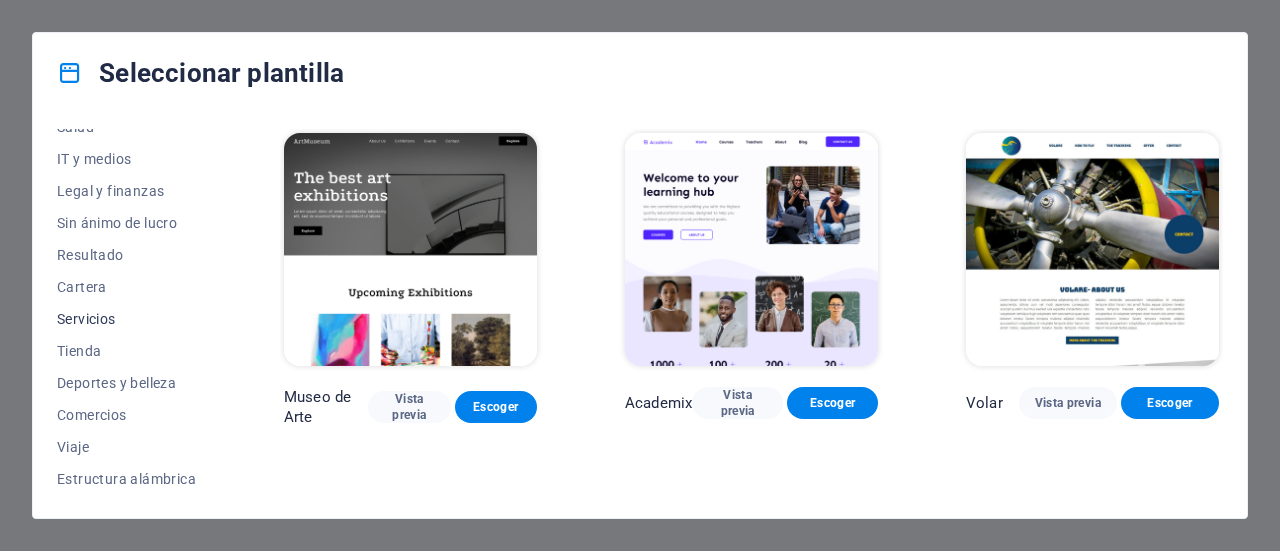 scroll, scrollTop: 266, scrollLeft: 0, axis: vertical 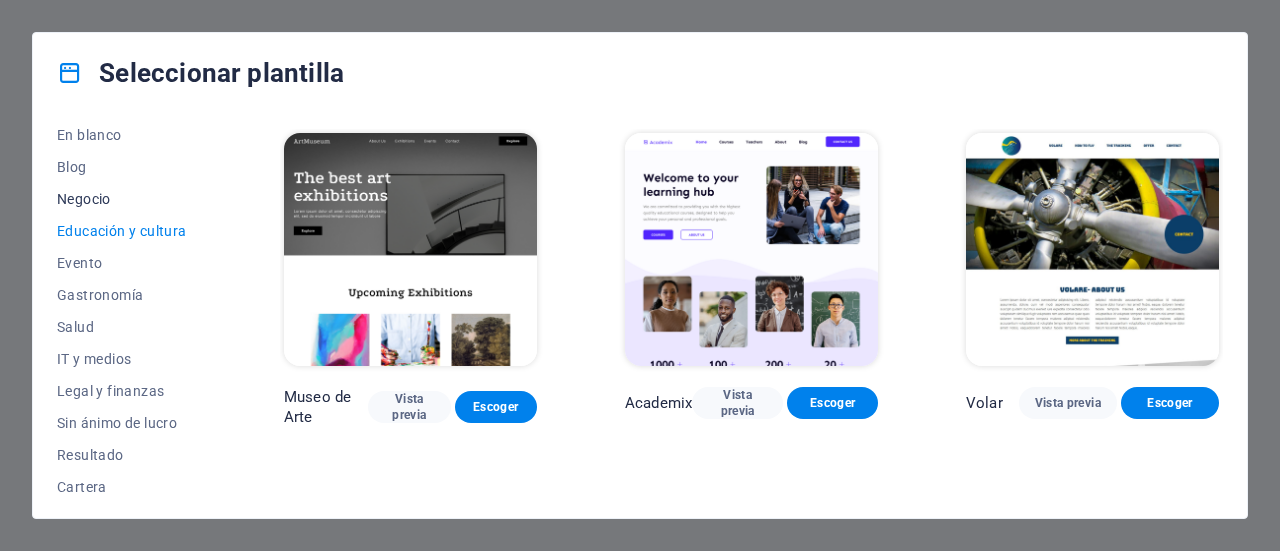 click on "Negocio" at bounding box center [84, 199] 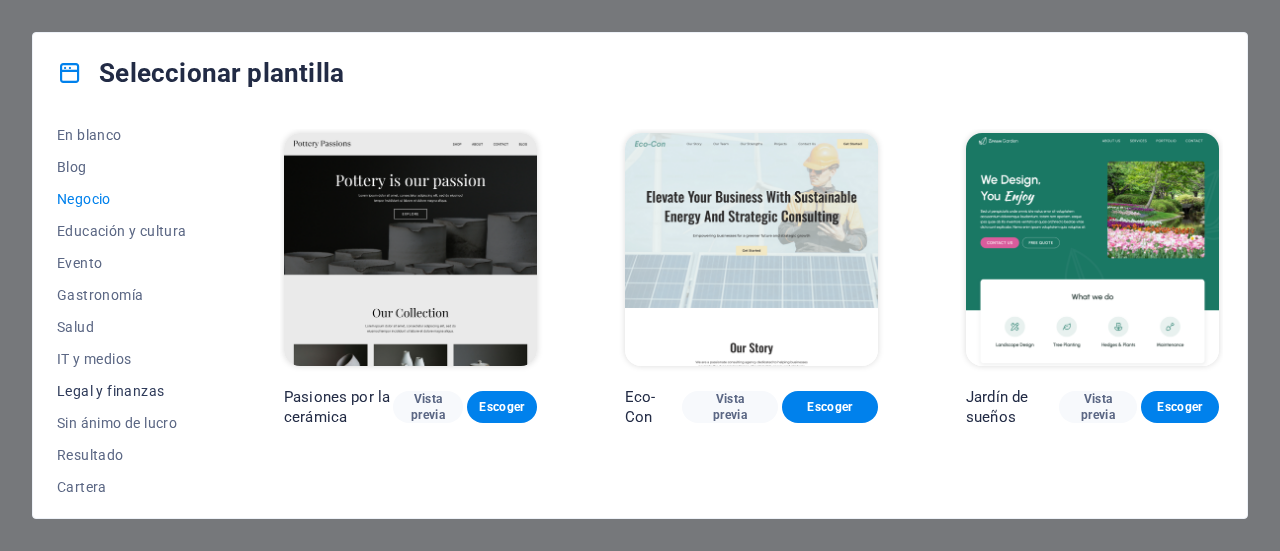 click on "Legal y finanzas" at bounding box center (126, 391) 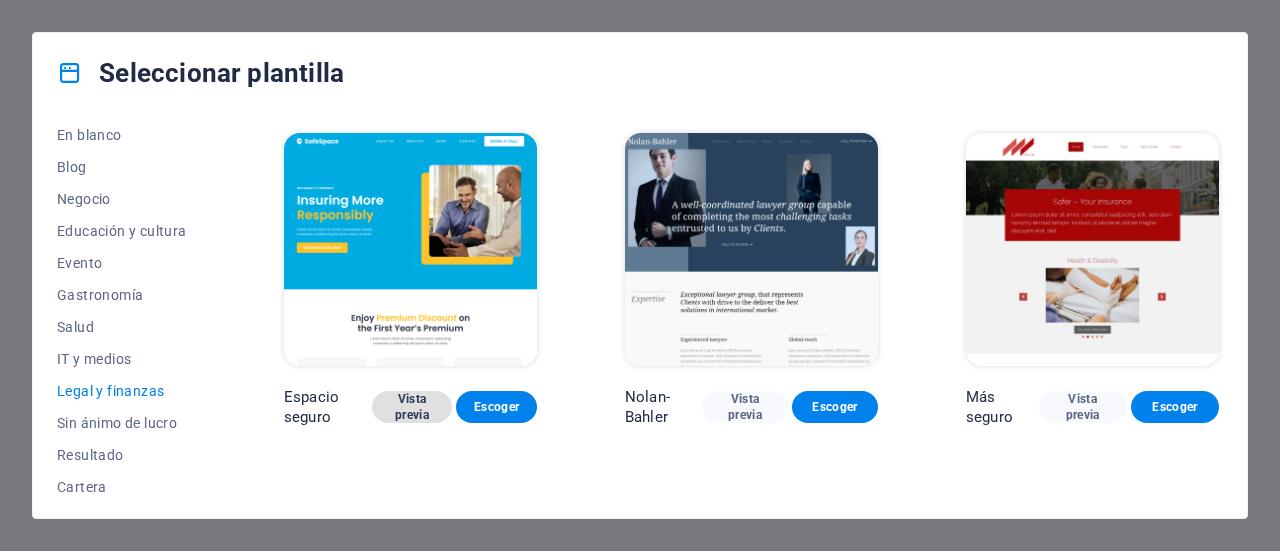 click on "Vista previa" at bounding box center (412, 407) 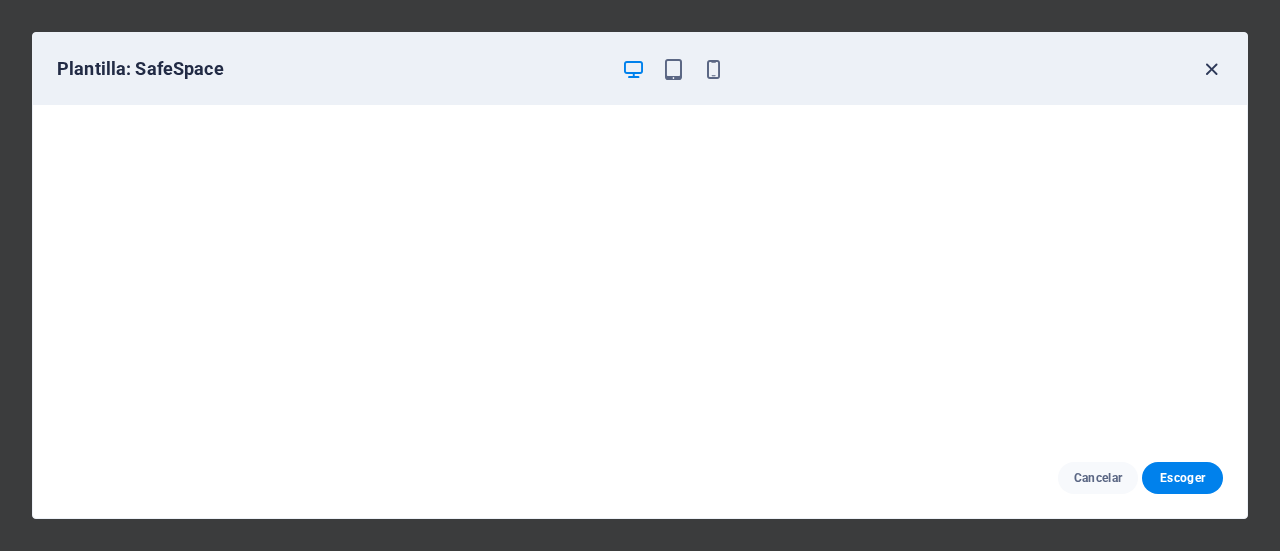 click at bounding box center (1211, 69) 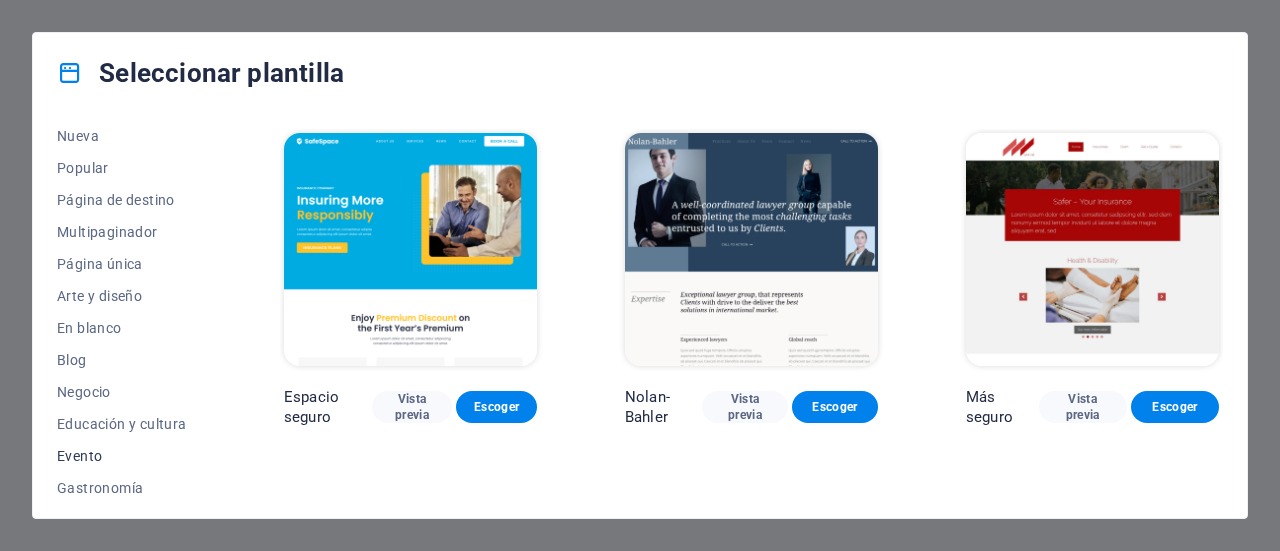 scroll, scrollTop: 0, scrollLeft: 0, axis: both 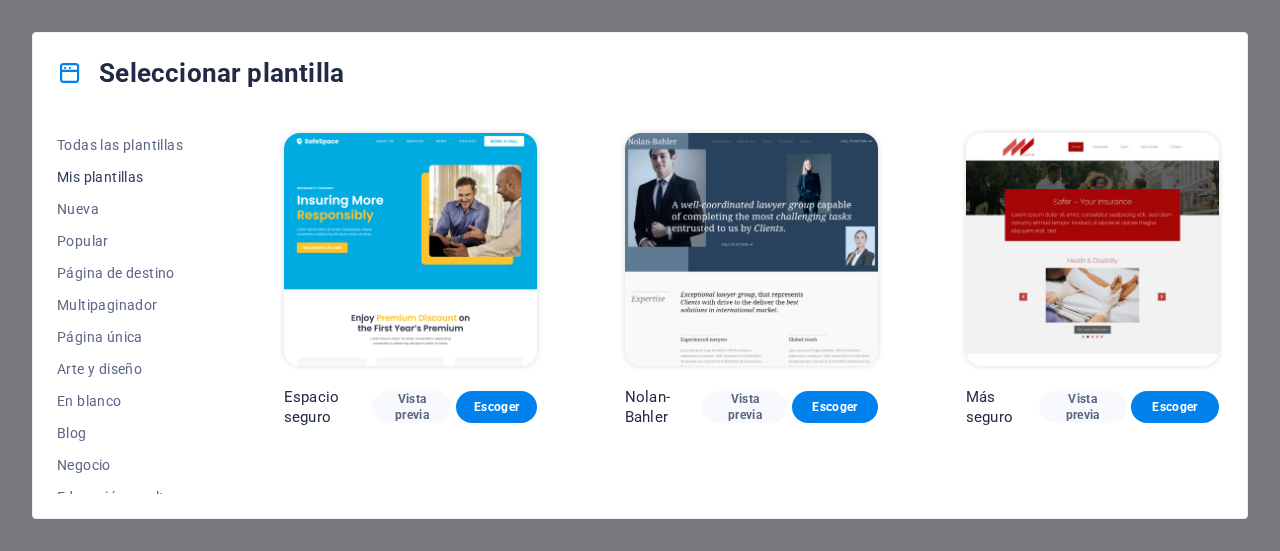 click on "Mis plantillas" at bounding box center (126, 177) 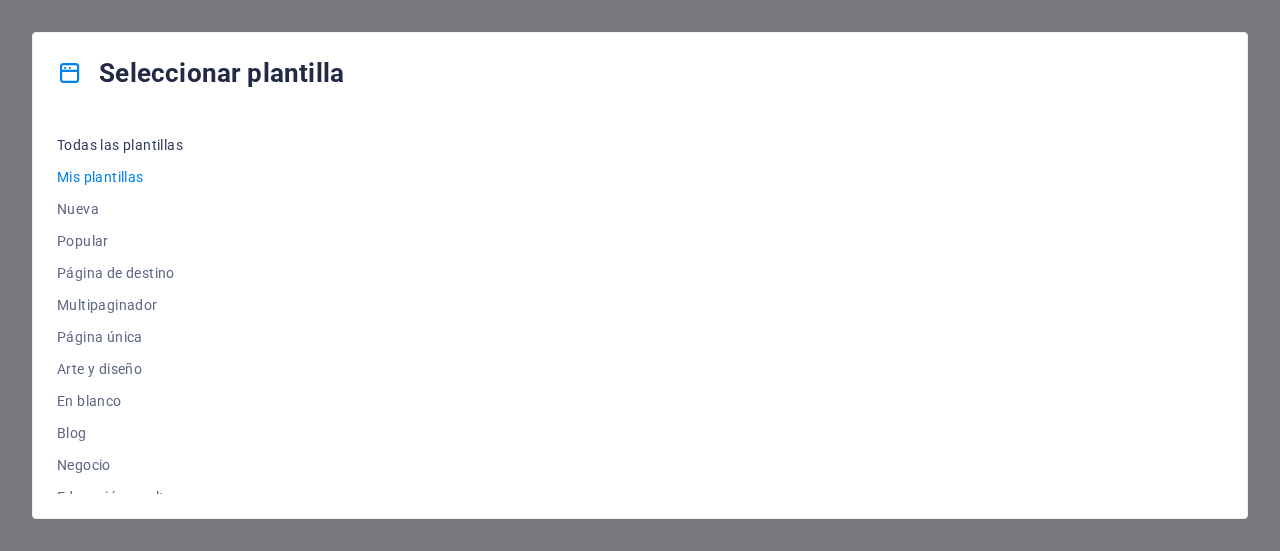 click on "Todas las plantillas" at bounding box center [126, 145] 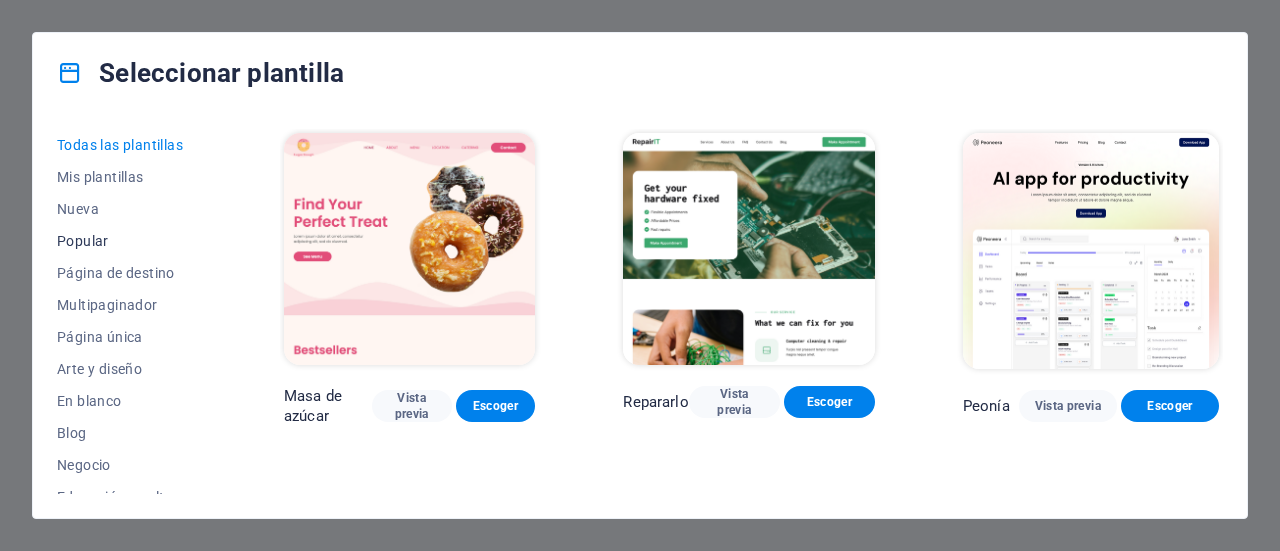 click on "Popular" at bounding box center (83, 241) 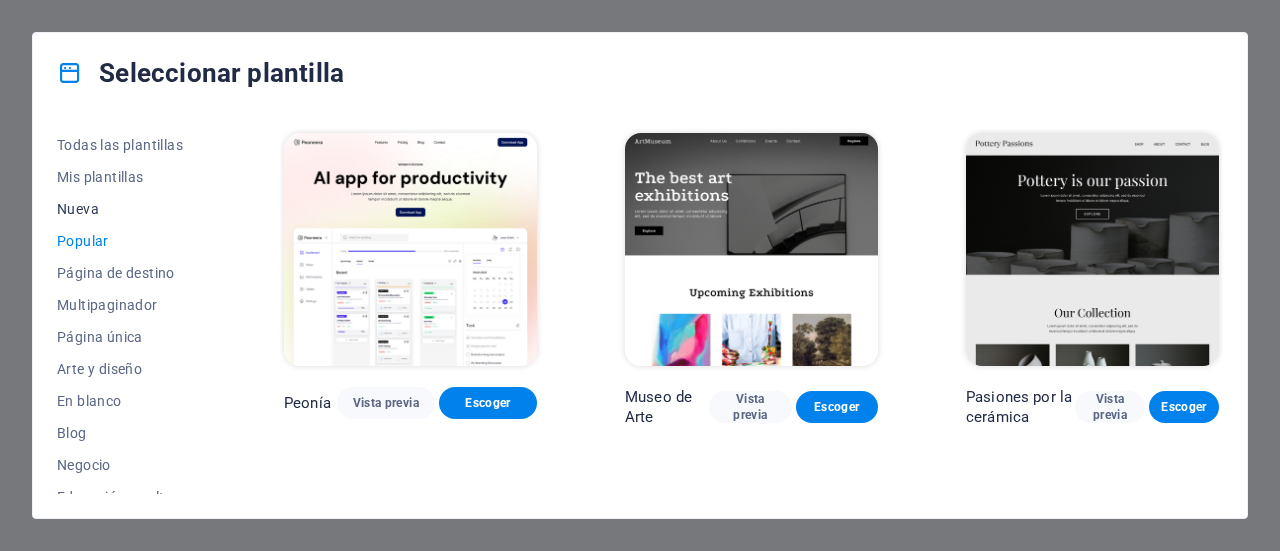click on "Nueva" at bounding box center [126, 209] 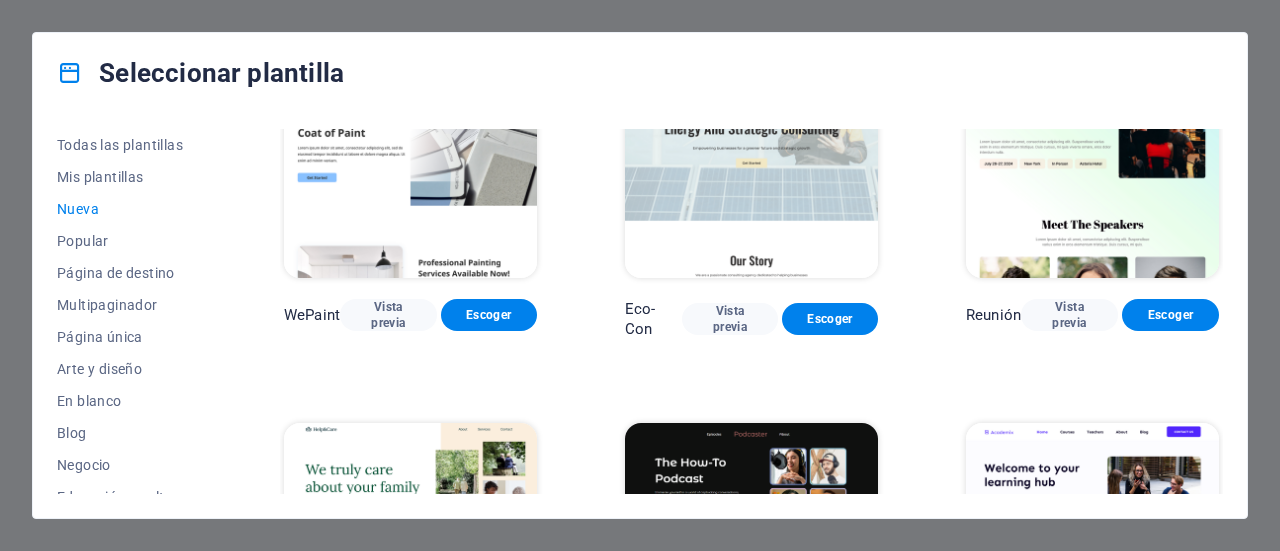 scroll, scrollTop: 1810, scrollLeft: 0, axis: vertical 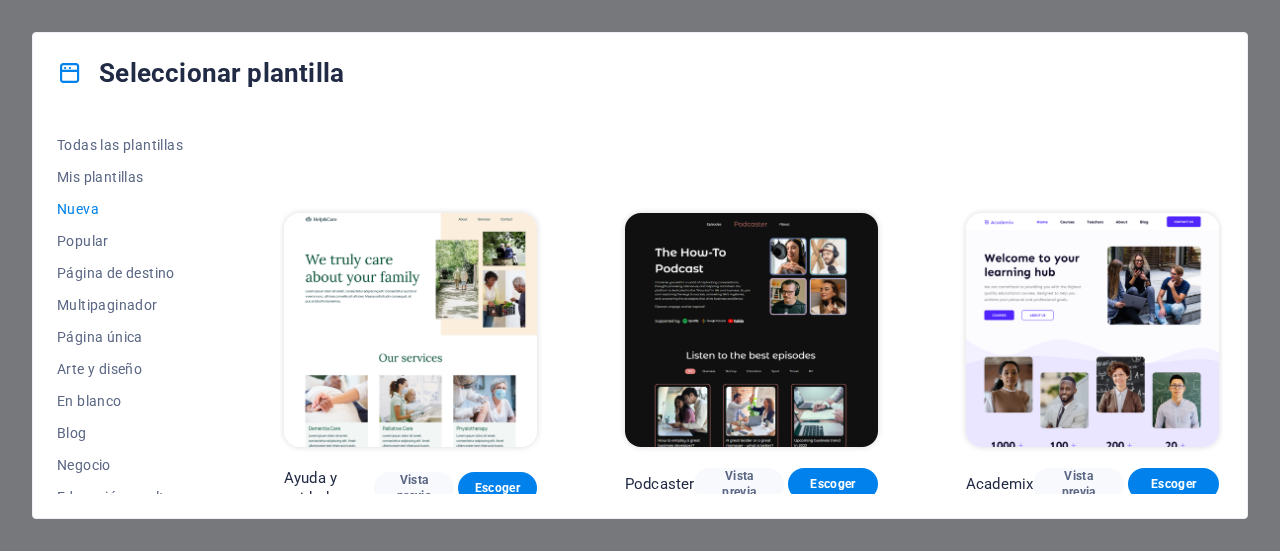 click on "Todas las plantillas Mis plantillas Nueva Popular Página de destino Multipaginador Página única Arte y diseño En blanco Blog Negocio Educación y cultura Evento Gastronomía Salud IT y medios Legal y finanzas Sin ánimo de lucro Resultado Cartera Servicios Tienda Deportes y belleza Comercios Viaje Estructura alámbrica Masa de azúcar Vista previa Escoger Repararlo Vista previa Escoger Peonía Vista previa Escoger Museo de Arte Vista previa Escoger Vitaly Vista previa Escoger Pasiones por la cerámica Vista previa Escoger Decoración del hogar Vista previa Escoger Tierra de juguetes Vista previa Escoger Tienda de mascotas Vista previa Escoger Planificador maravilloso Vista previa Escoger Transportable Vista previa Escoger Ahorro y préstamo Vista previa Escoger WePaint Vista previa Escoger Eco-Con Vista previa Escoger Reunión Vista previa Escoger Ayuda y cuidado Vista previa Escoger Podcaster Vista previa Escoger Academix Vista previa Escoger" at bounding box center (640, 315) 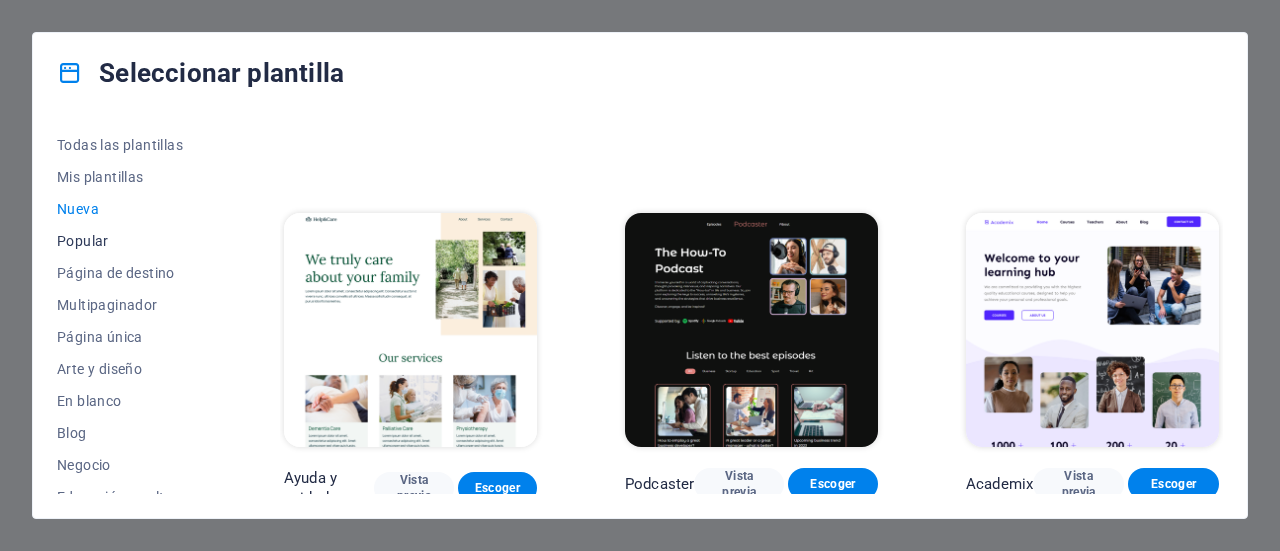 click on "Popular" at bounding box center [83, 241] 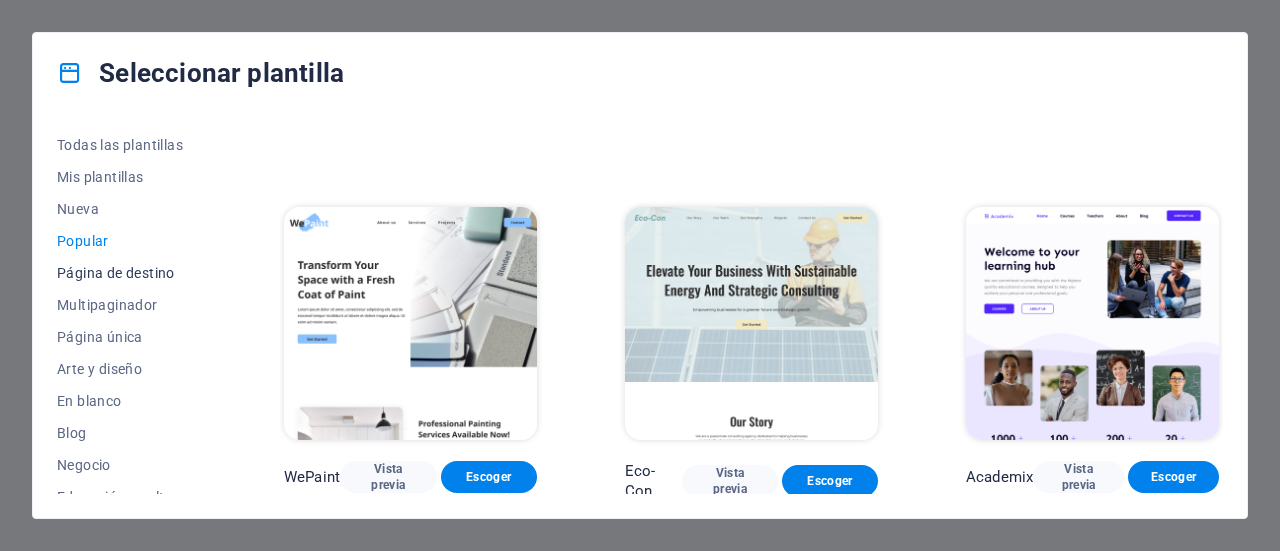 click on "Página de destino" at bounding box center [116, 273] 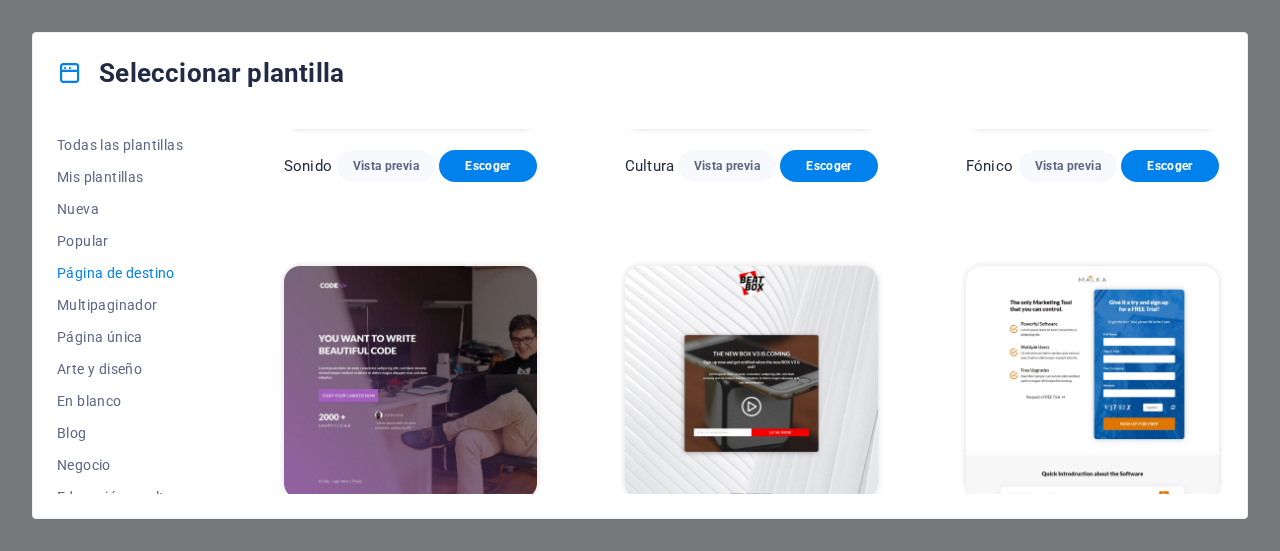 scroll, scrollTop: 300, scrollLeft: 0, axis: vertical 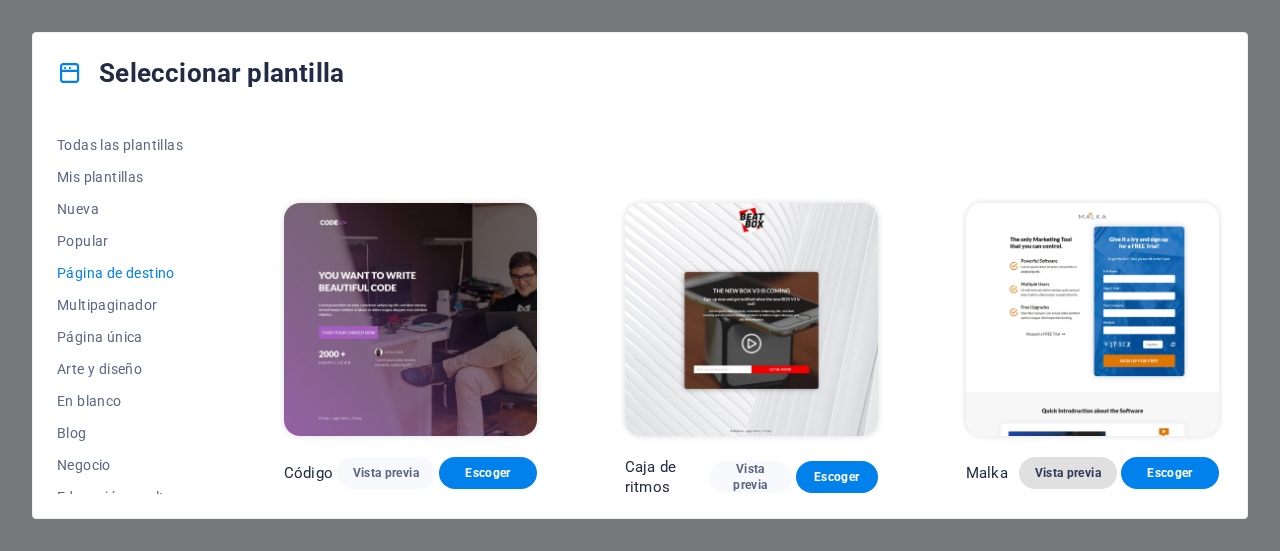 click on "Vista previa" at bounding box center [1068, 473] 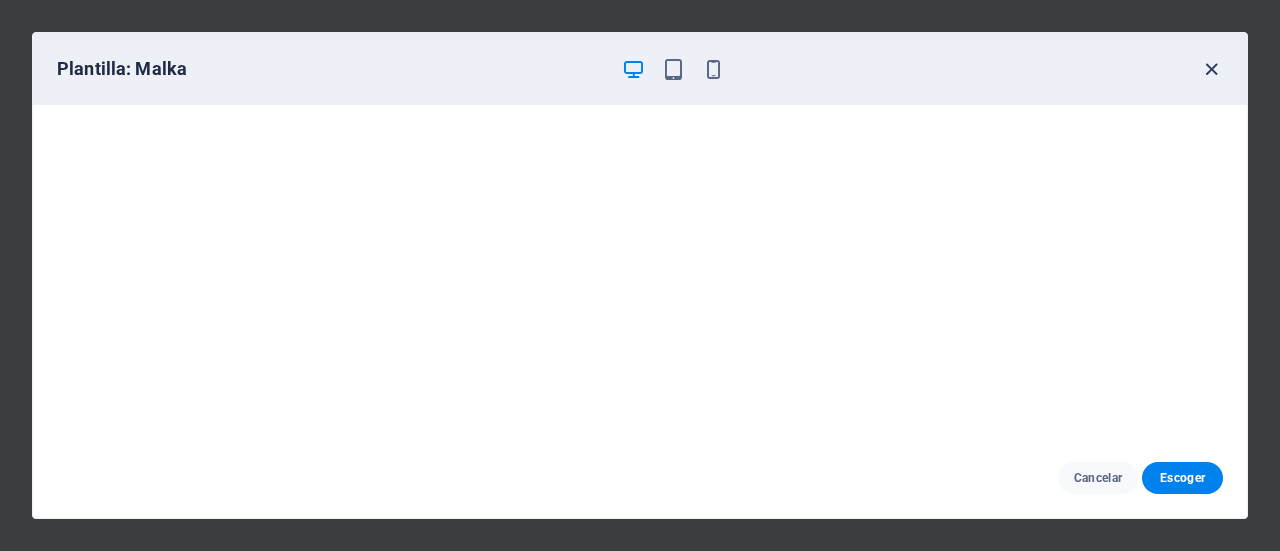 click at bounding box center [1211, 69] 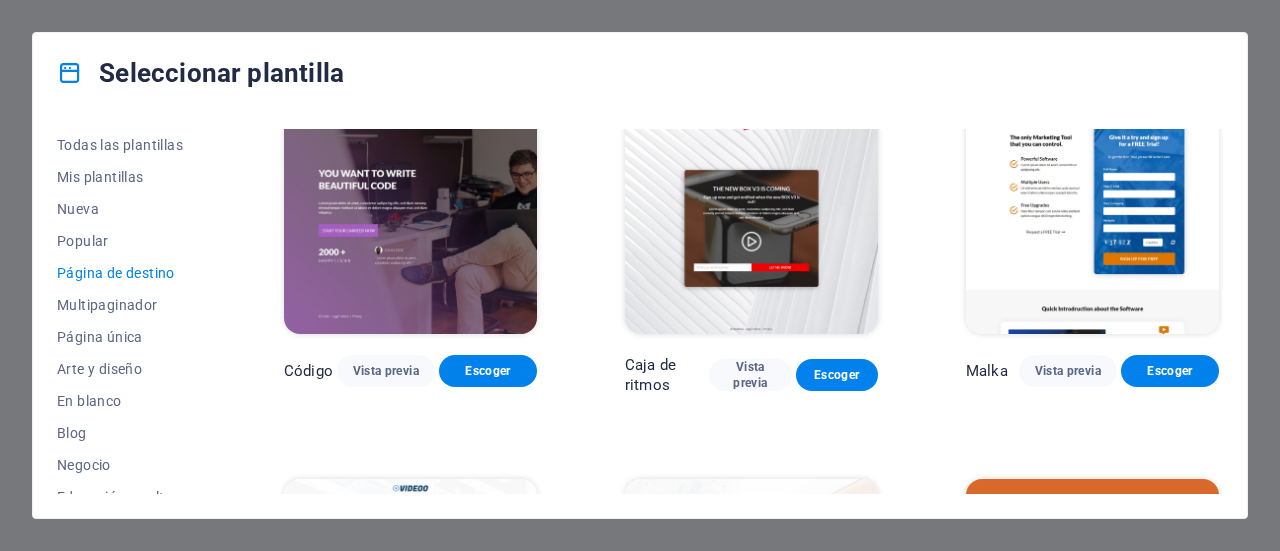 scroll, scrollTop: 500, scrollLeft: 0, axis: vertical 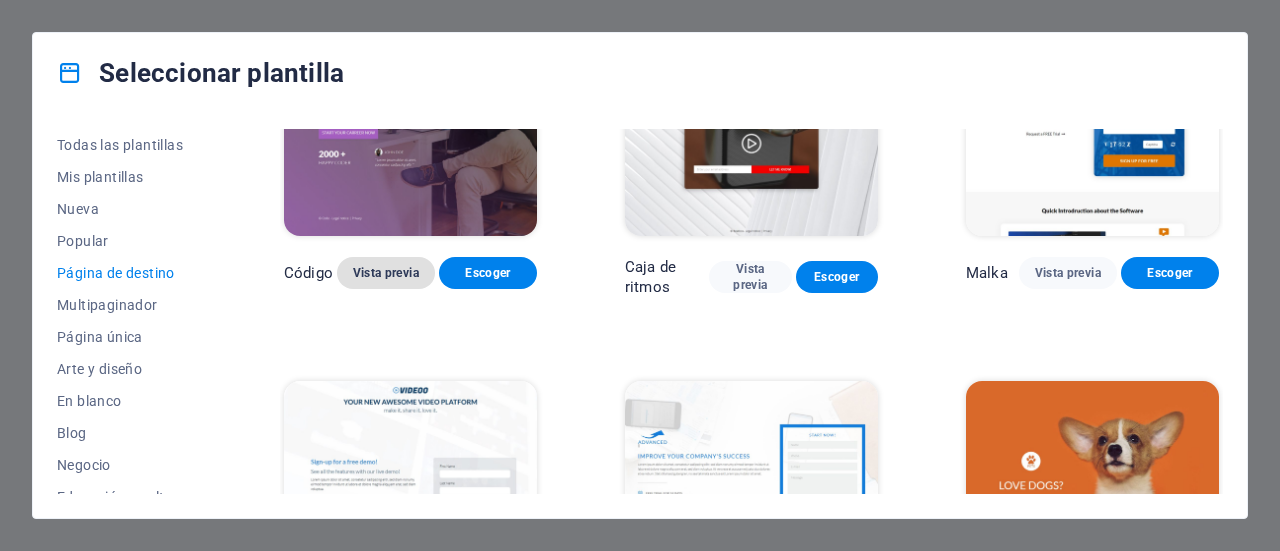 click on "Vista previa" at bounding box center [386, 273] 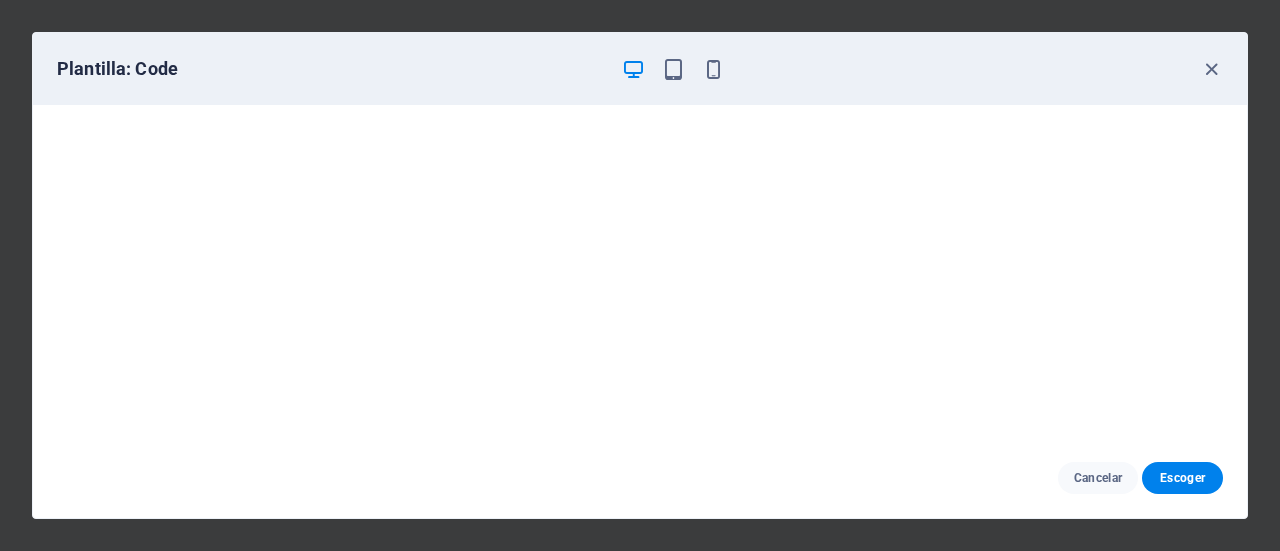 scroll, scrollTop: 4, scrollLeft: 0, axis: vertical 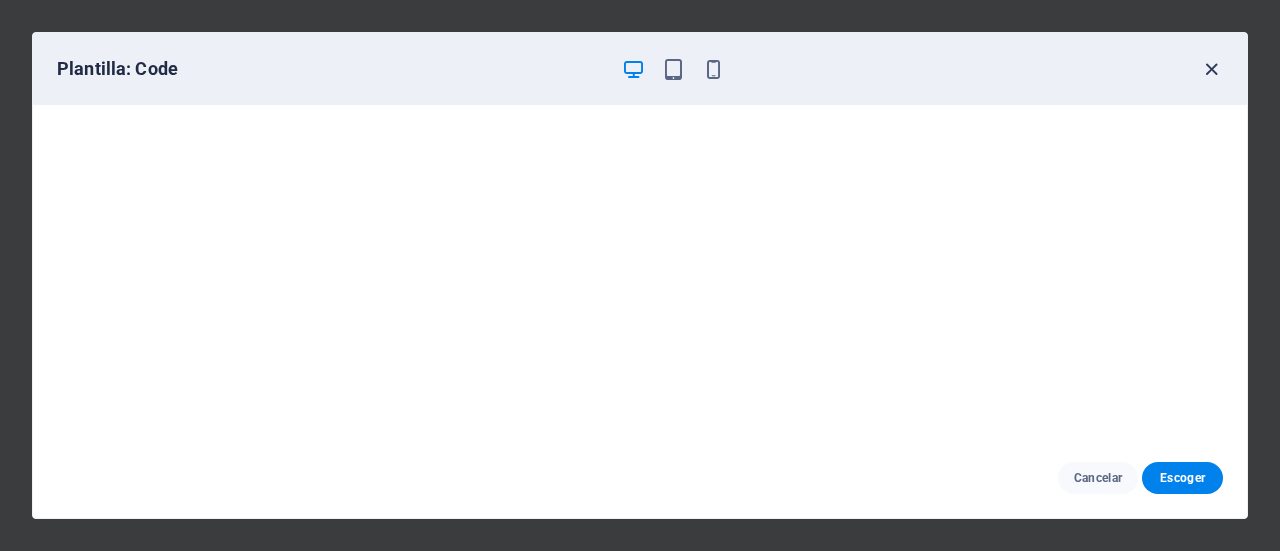 click at bounding box center (1211, 69) 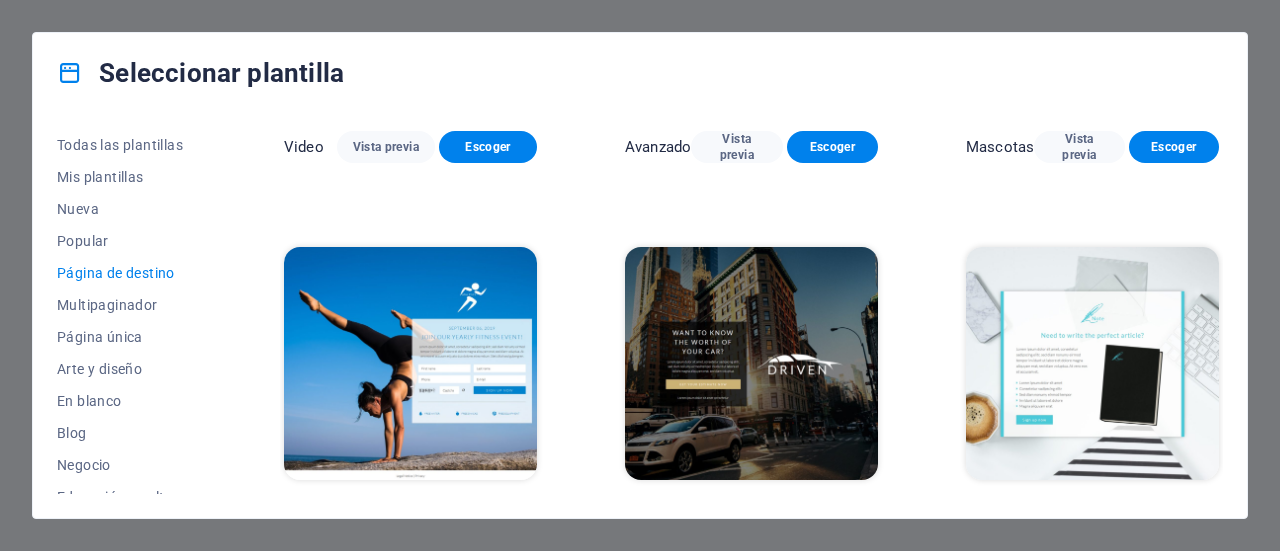 scroll, scrollTop: 1100, scrollLeft: 0, axis: vertical 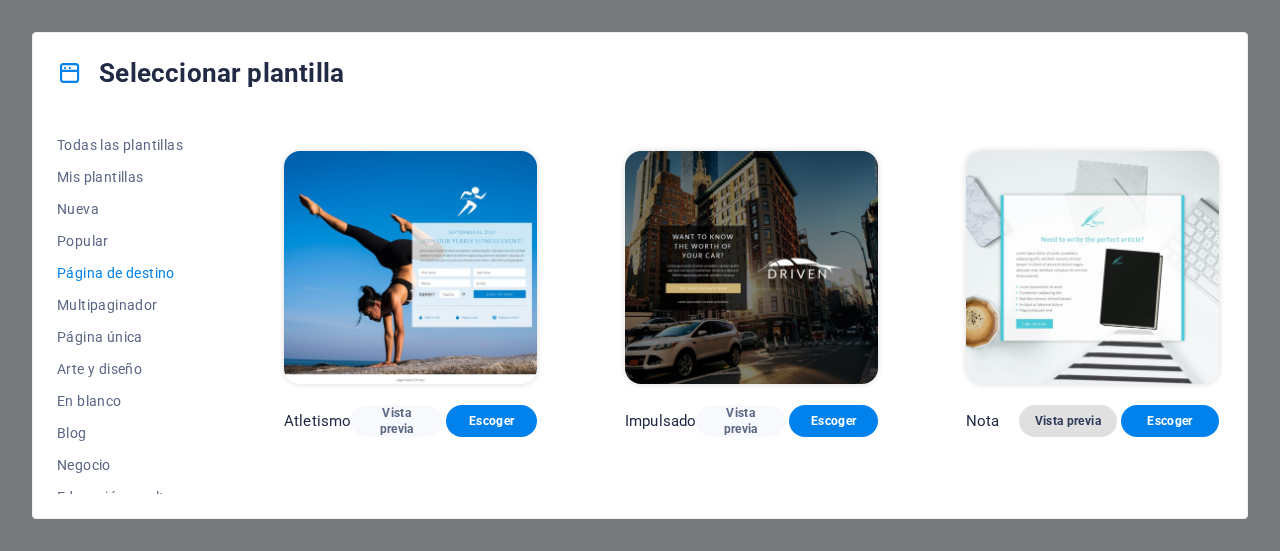 click on "Vista previa" at bounding box center [1068, 421] 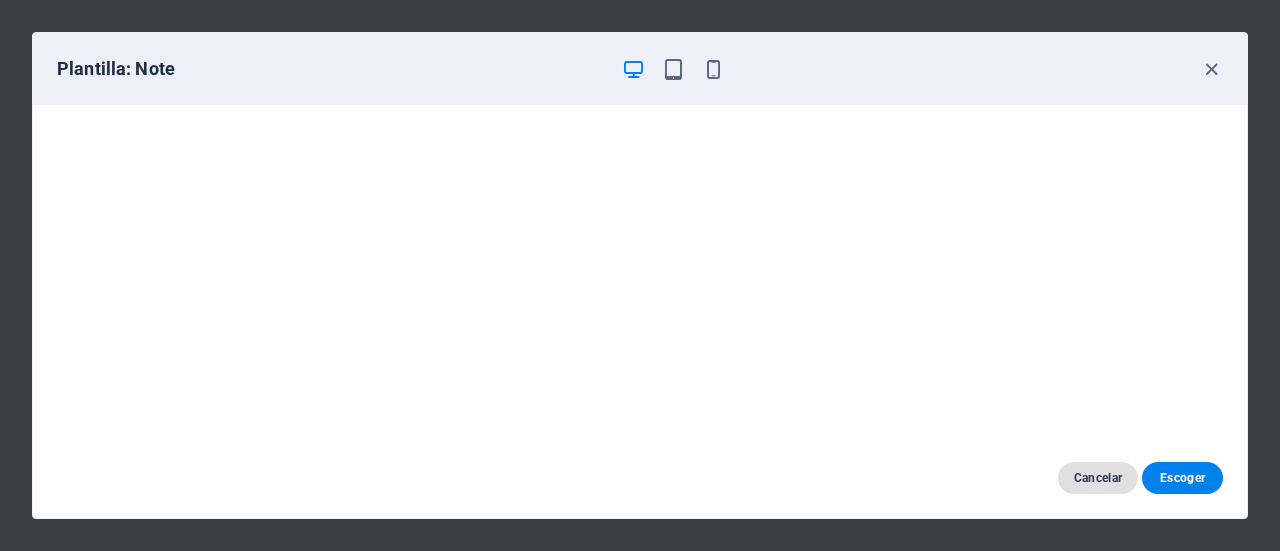 click on "Cancelar" at bounding box center (1098, 478) 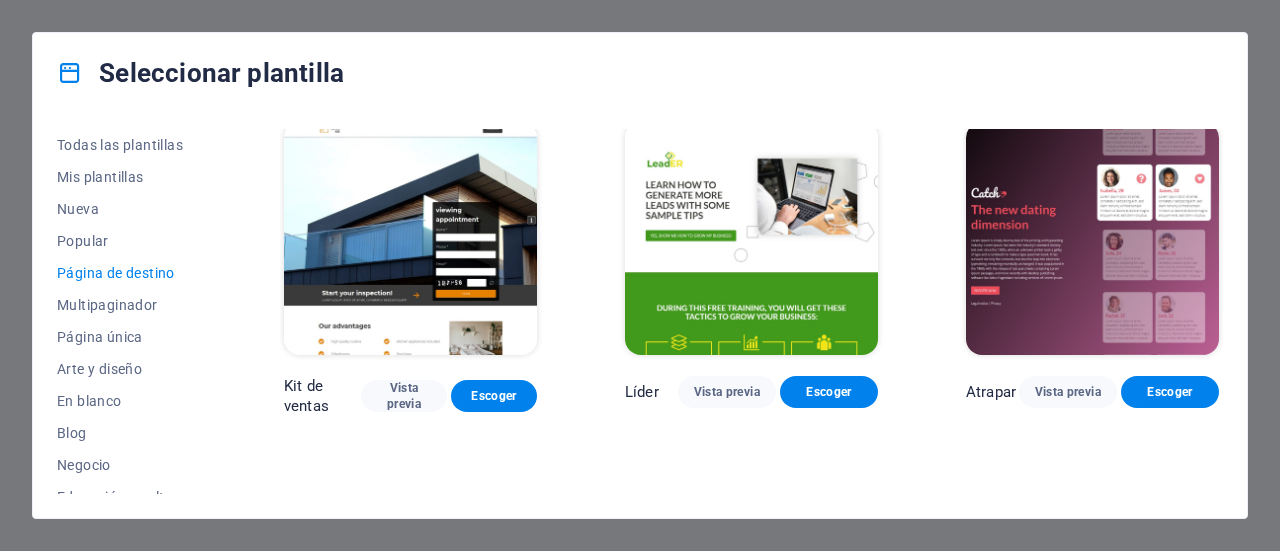 scroll, scrollTop: 2214, scrollLeft: 0, axis: vertical 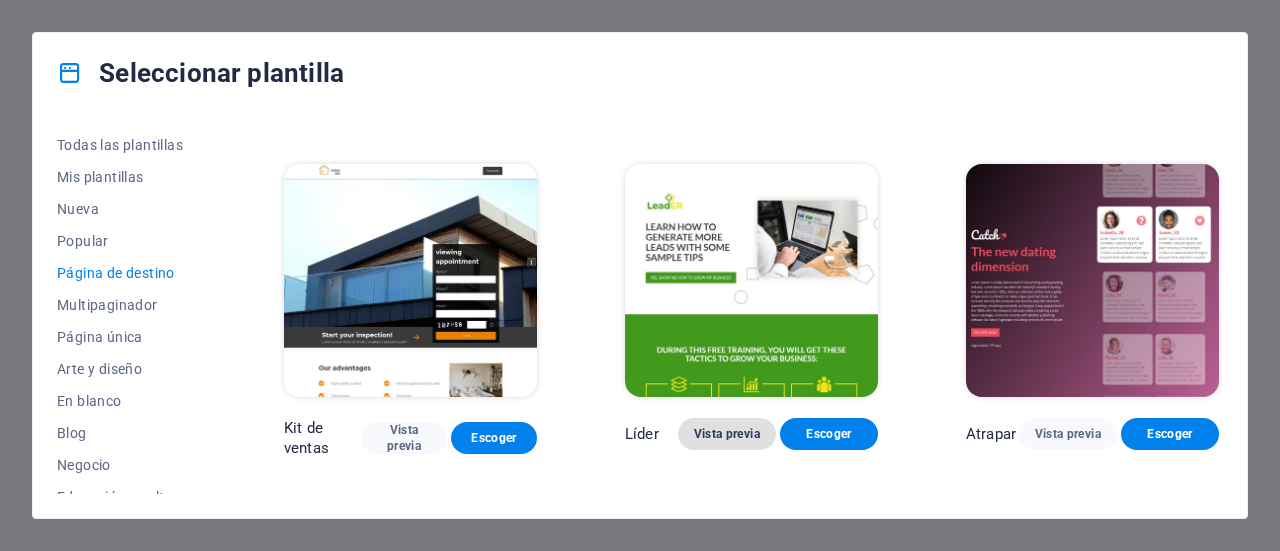 click on "Vista previa" at bounding box center (727, 434) 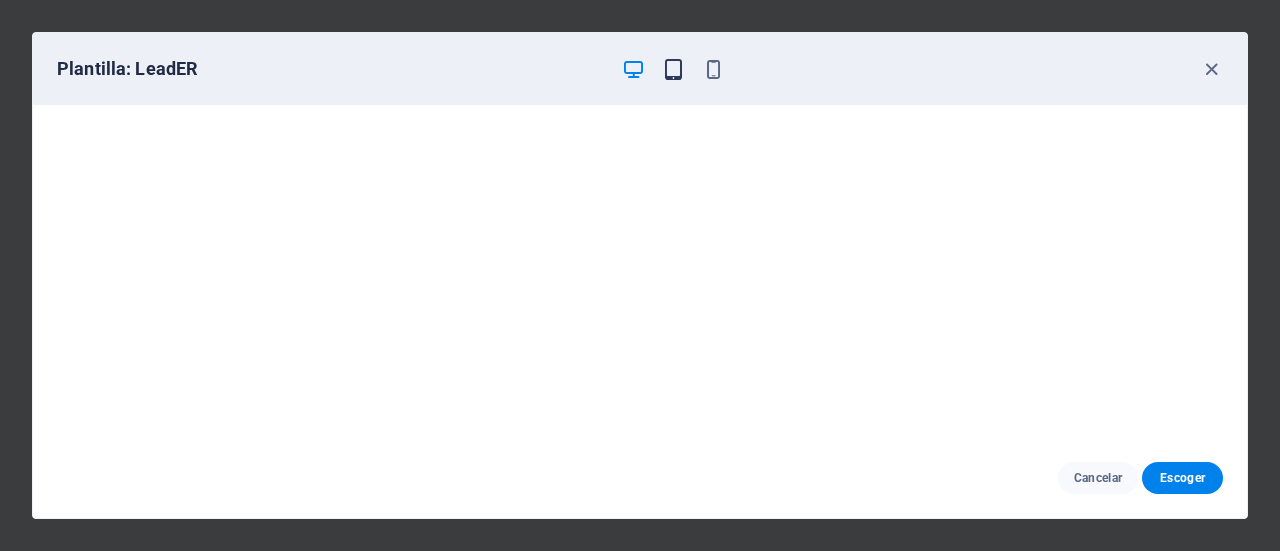 click at bounding box center (673, 69) 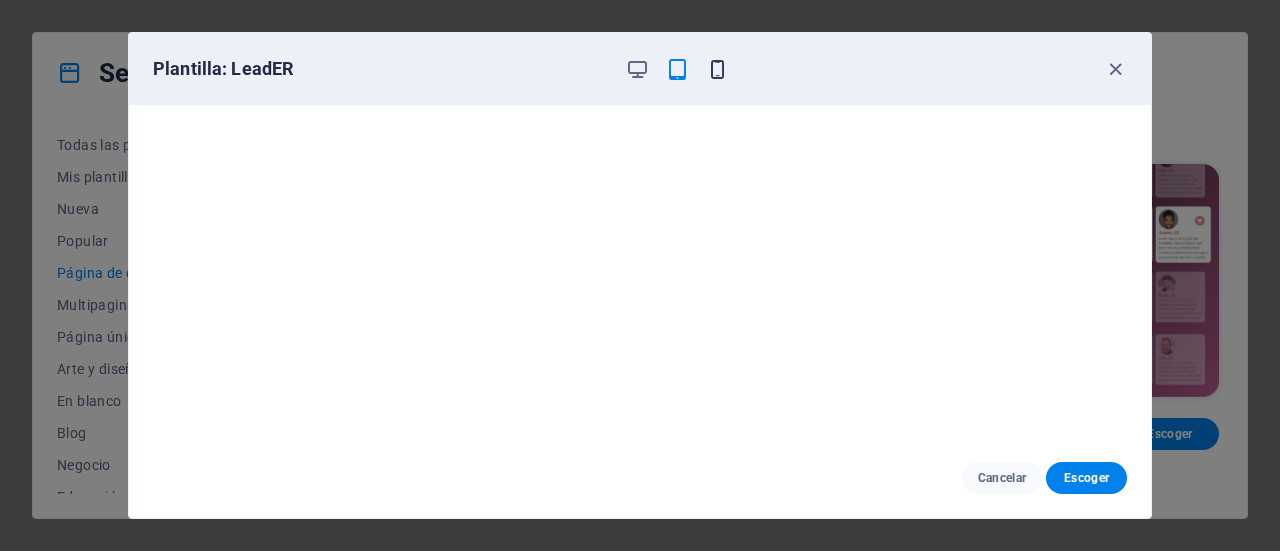 click at bounding box center [717, 69] 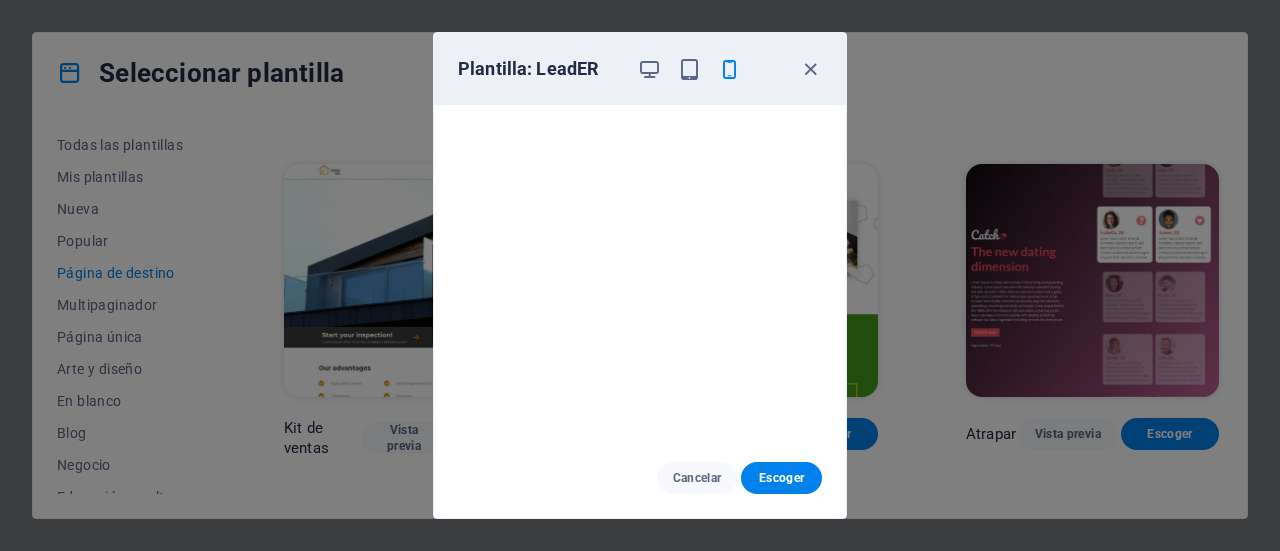 scroll, scrollTop: 0, scrollLeft: 0, axis: both 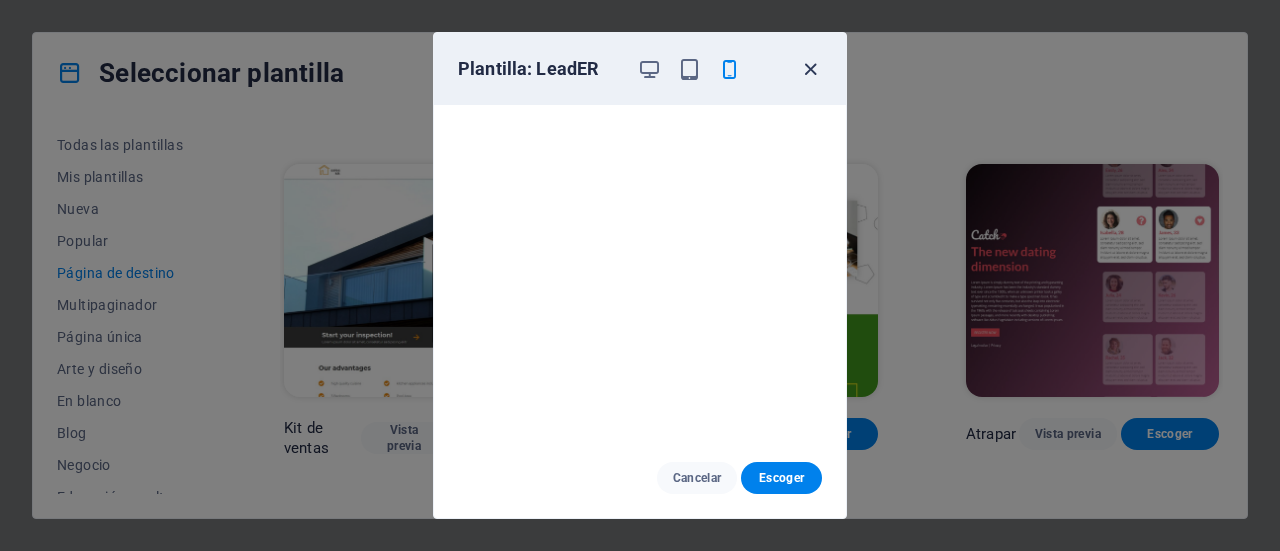 click at bounding box center (810, 69) 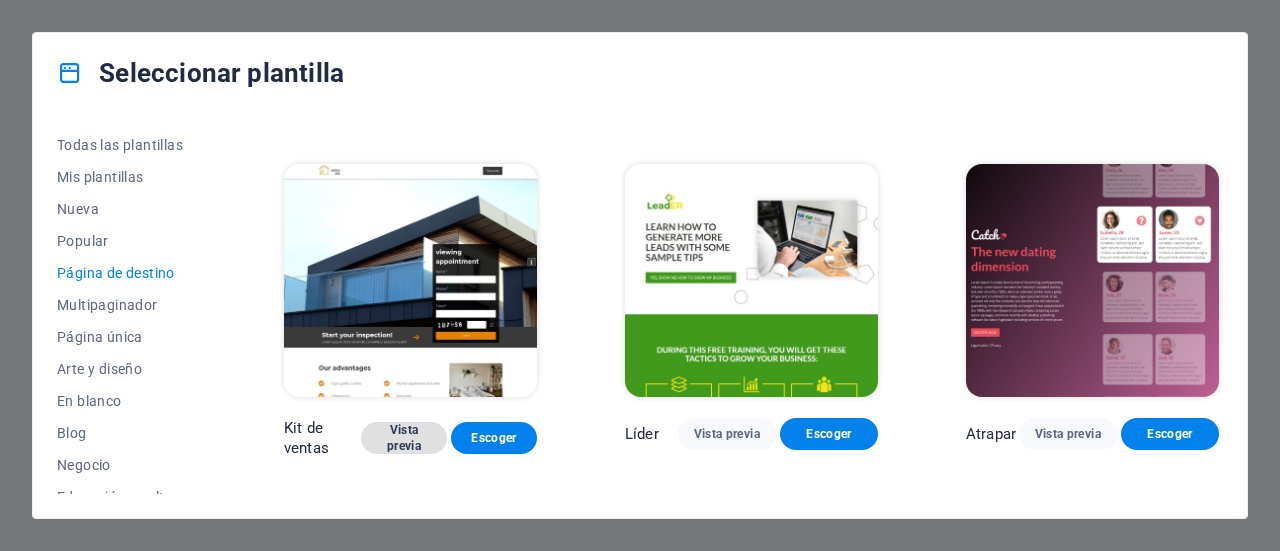 click on "Vista previa" at bounding box center [404, 438] 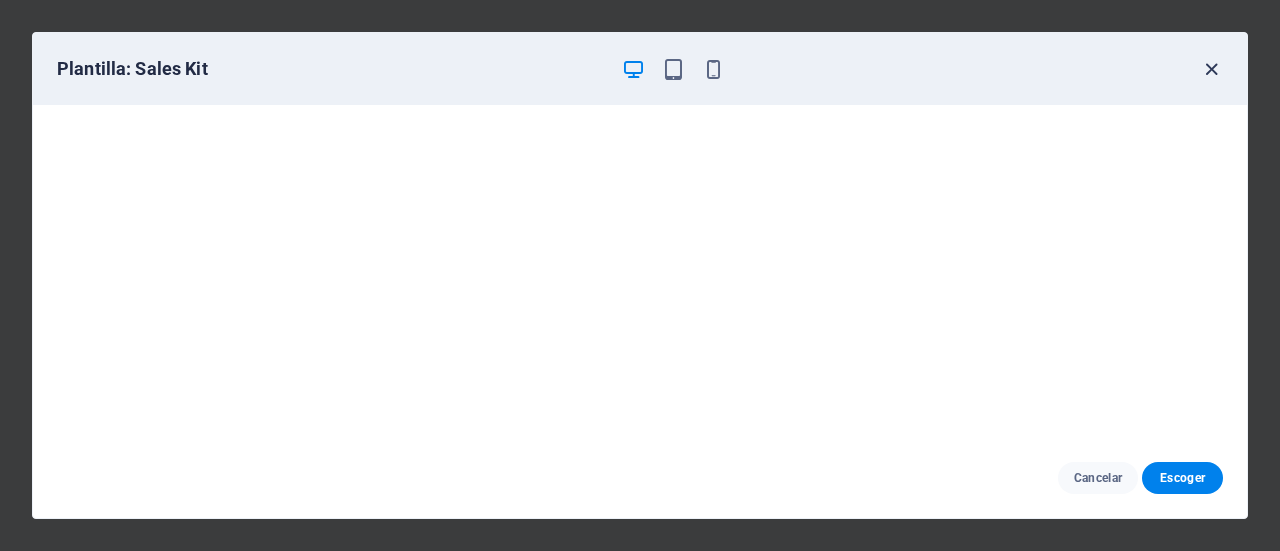 click at bounding box center (1211, 69) 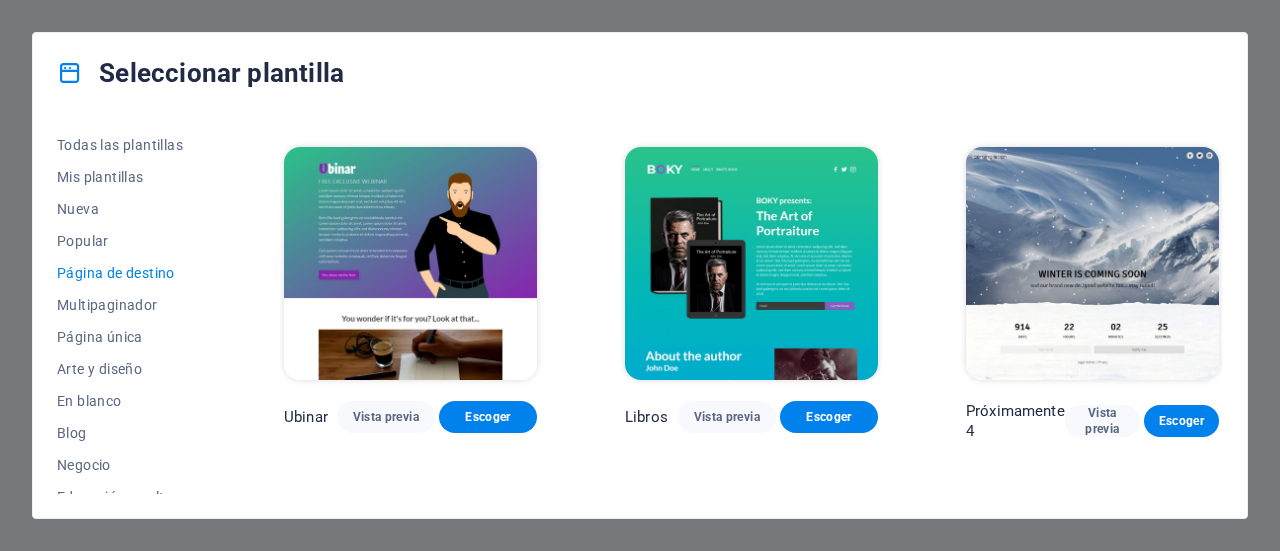 scroll, scrollTop: 2614, scrollLeft: 0, axis: vertical 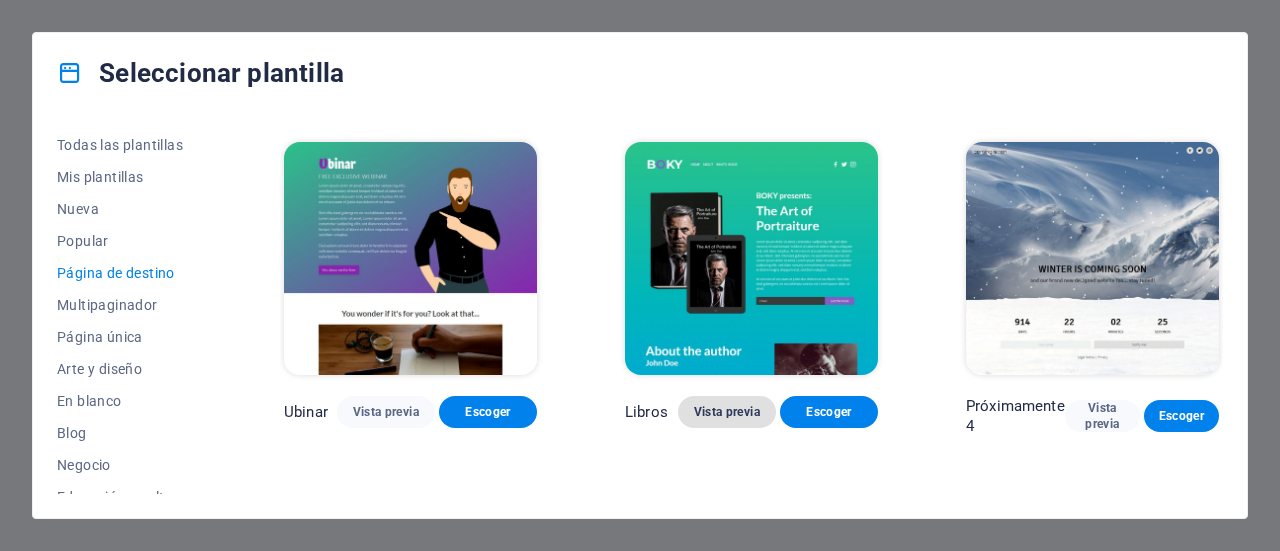 click on "Vista previa" at bounding box center [727, 412] 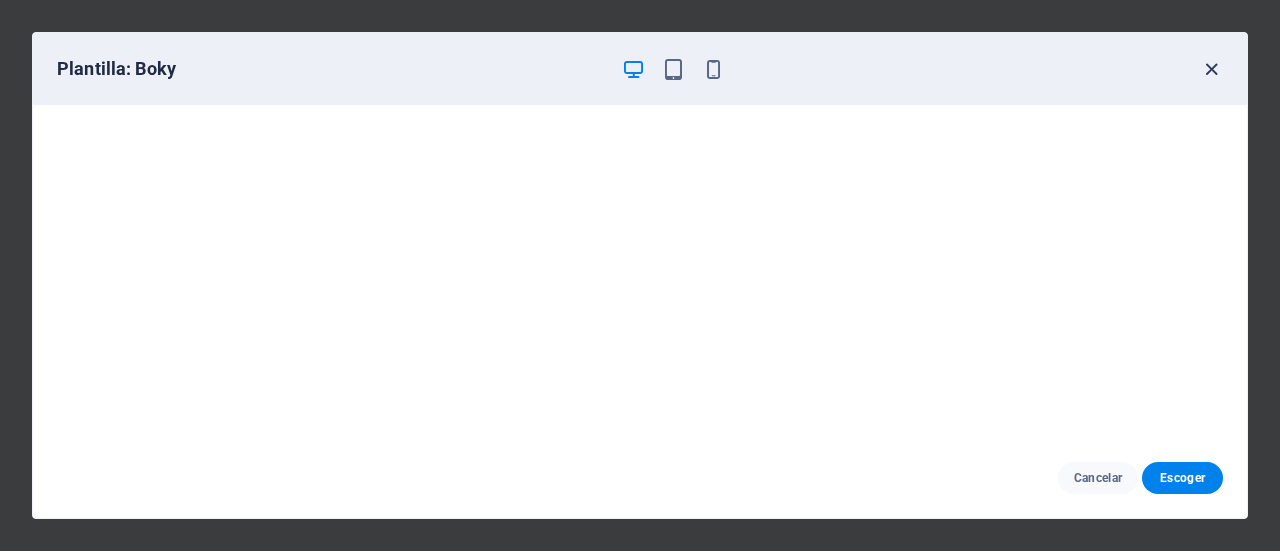 click at bounding box center (1211, 69) 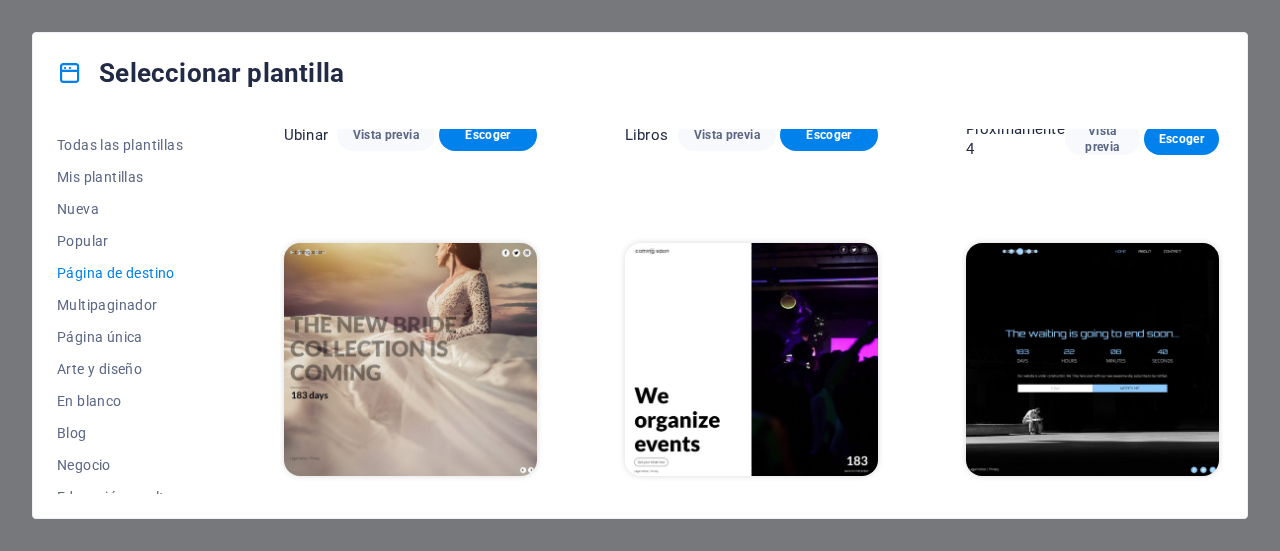 scroll, scrollTop: 2914, scrollLeft: 0, axis: vertical 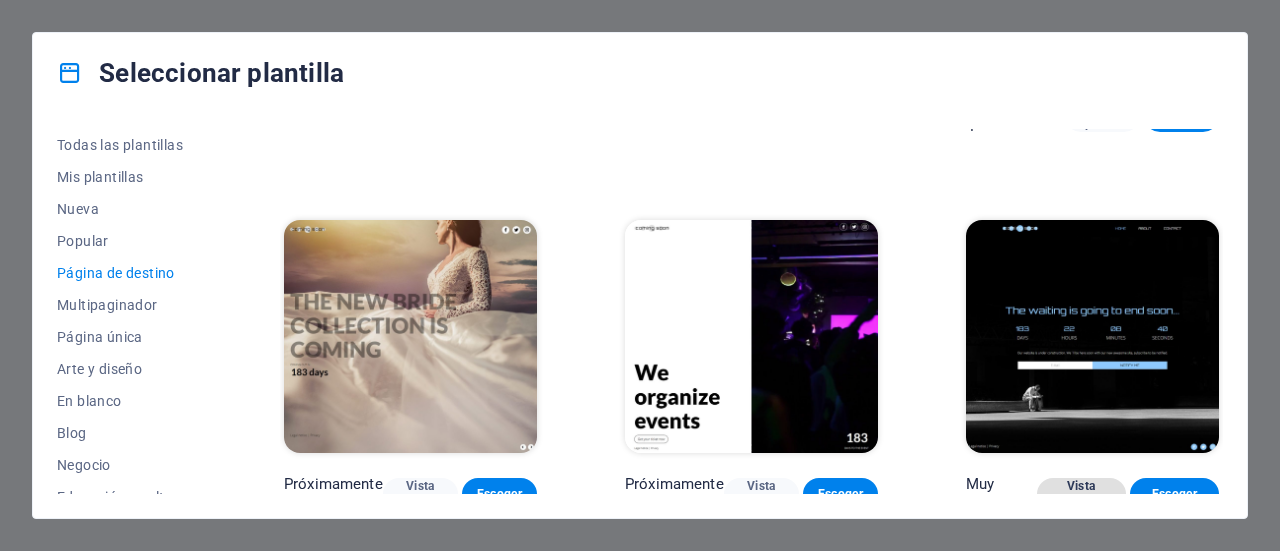 click on "Vista previa" at bounding box center [1081, 494] 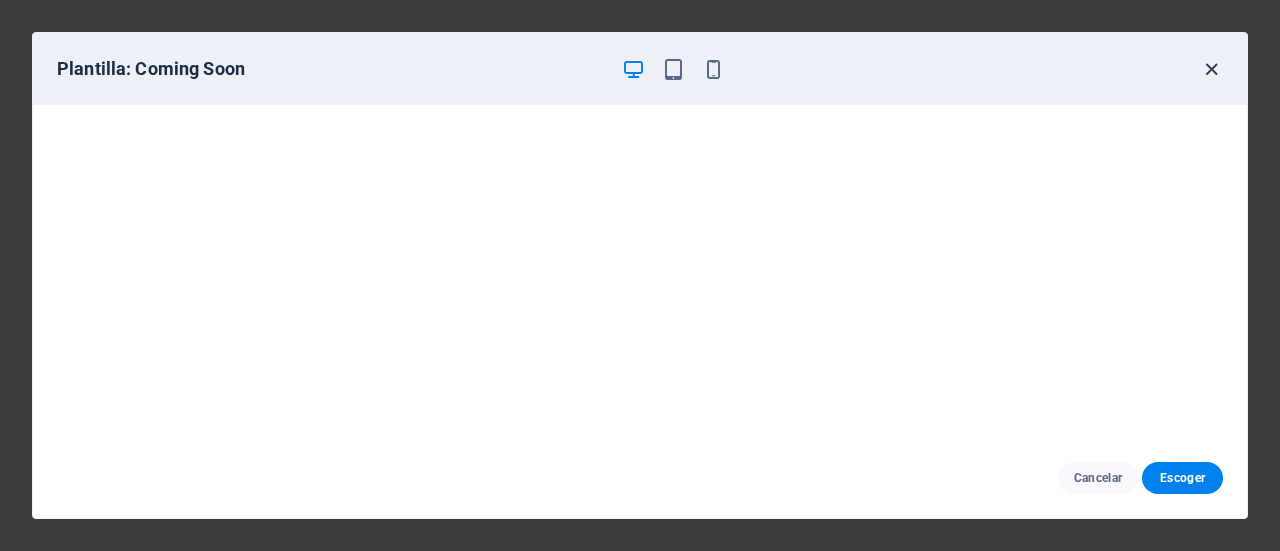 click at bounding box center [1211, 69] 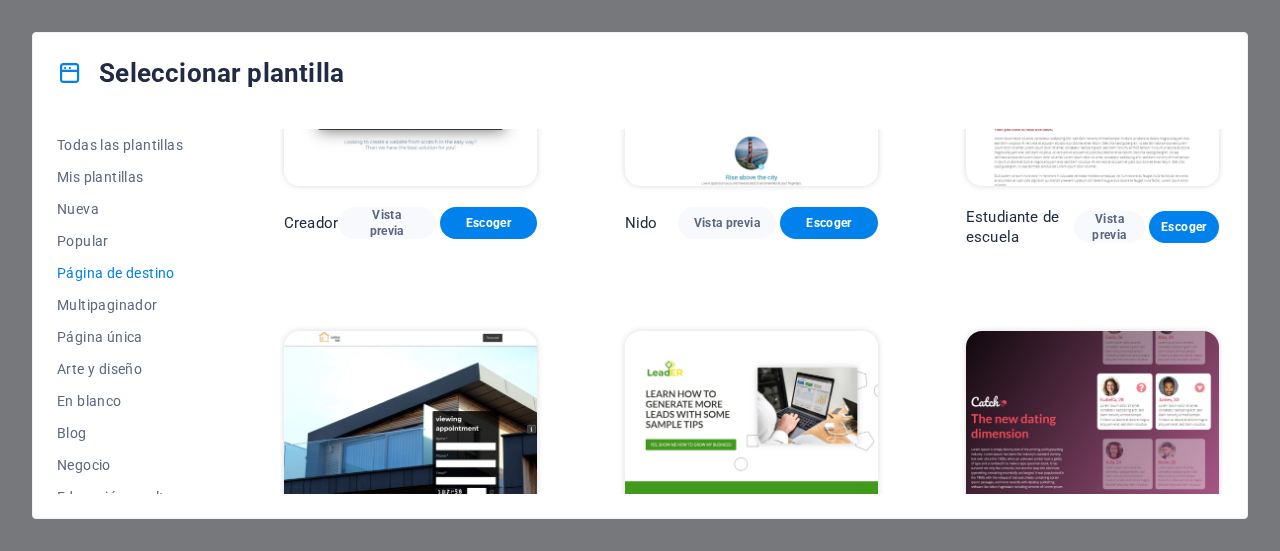 scroll, scrollTop: 2214, scrollLeft: 0, axis: vertical 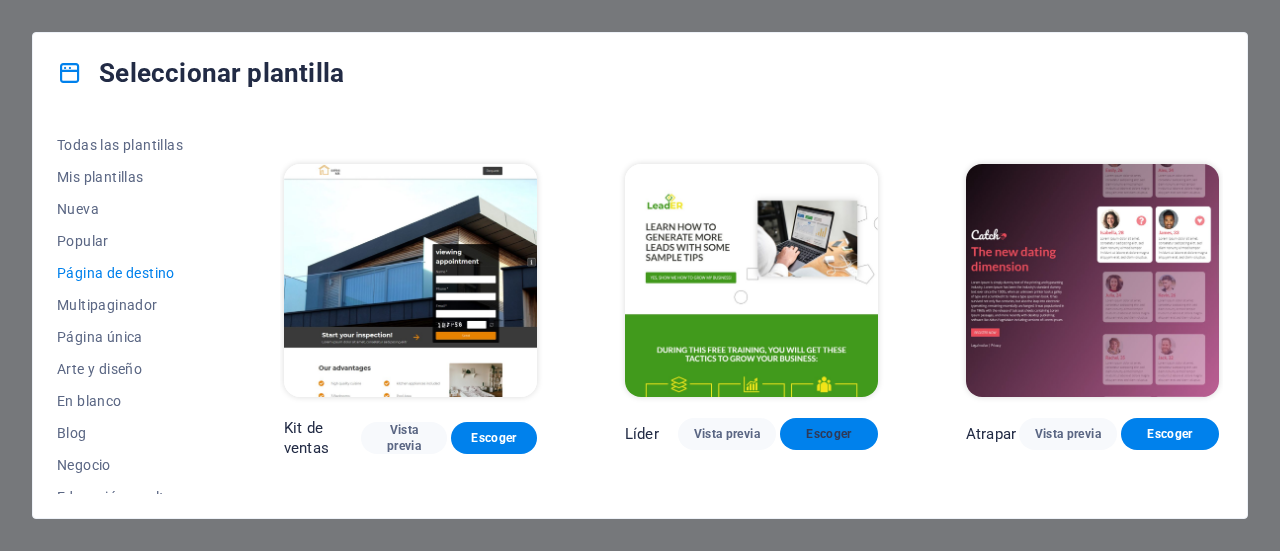 click on "Escoger" at bounding box center (828, 434) 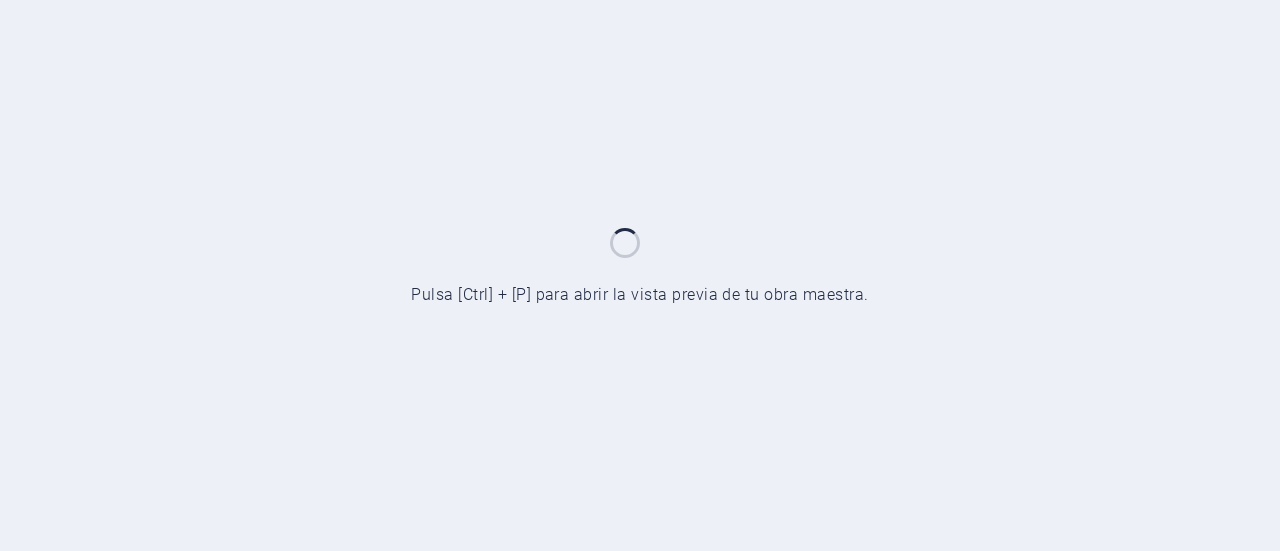 scroll, scrollTop: 0, scrollLeft: 0, axis: both 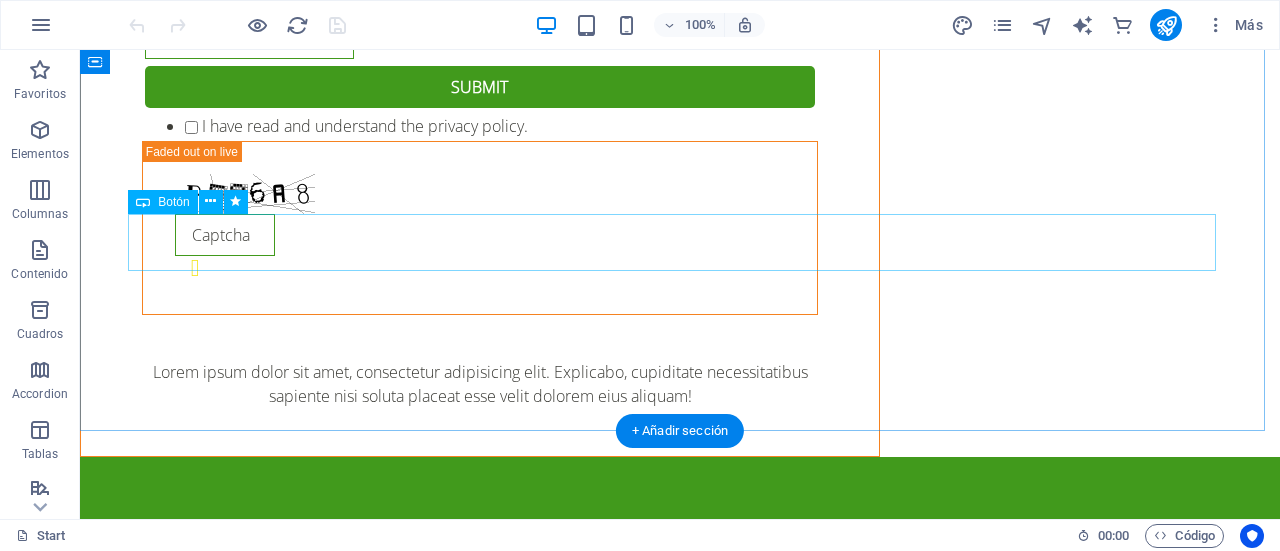 click on "Yes, show me how" at bounding box center [680, 3962] 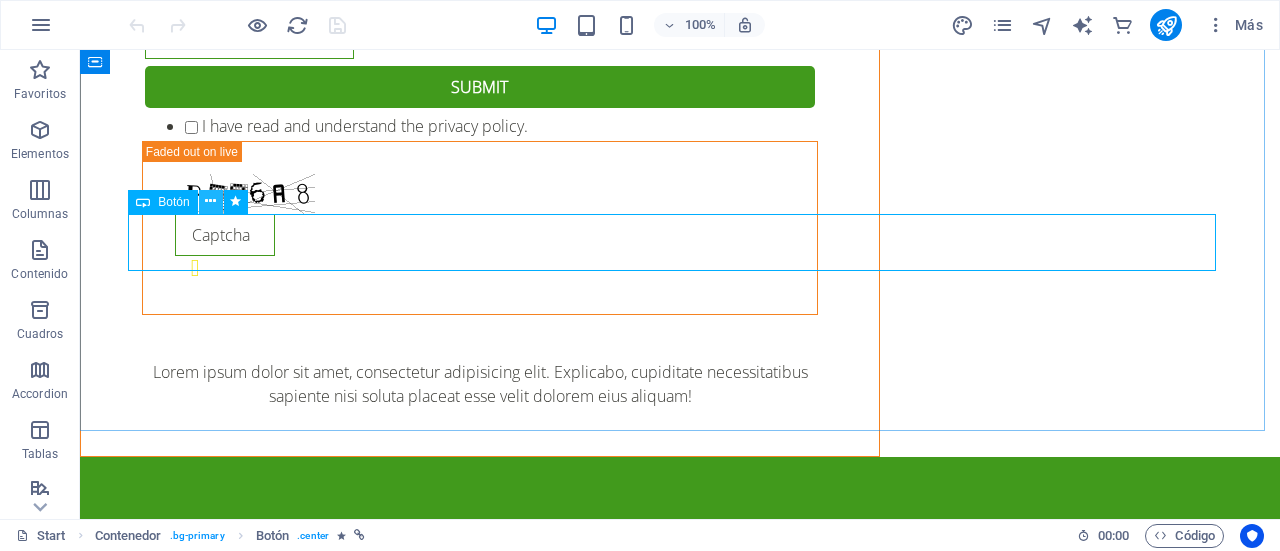 click at bounding box center (210, 201) 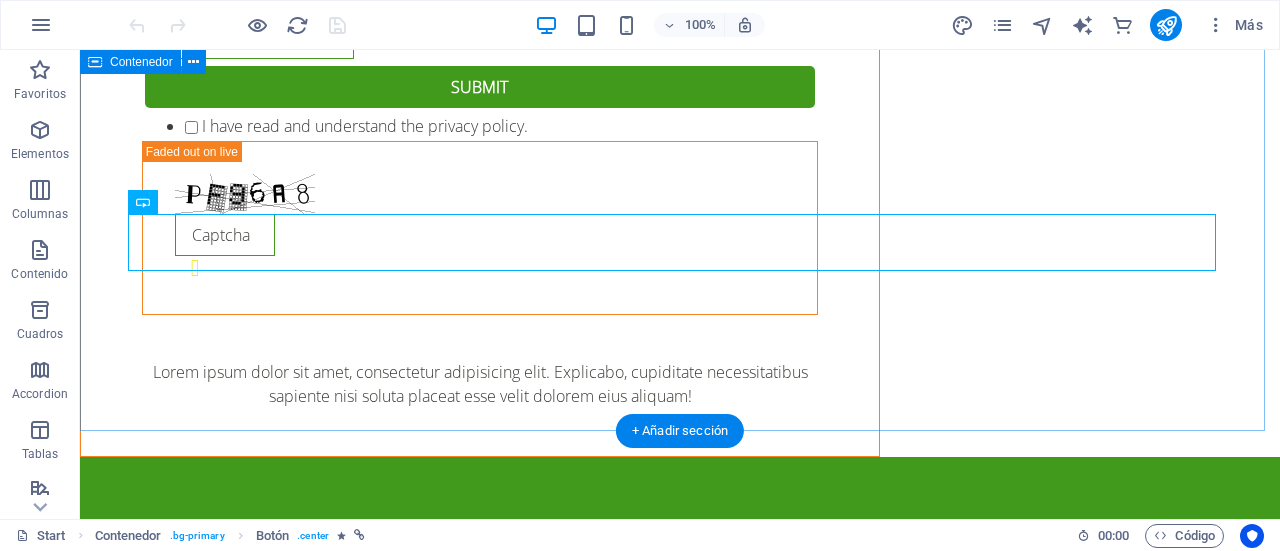 click on "If you are ready to generate more leads, then don't miss our tactics to grow your business Yes, show me how" at bounding box center (680, 3893) 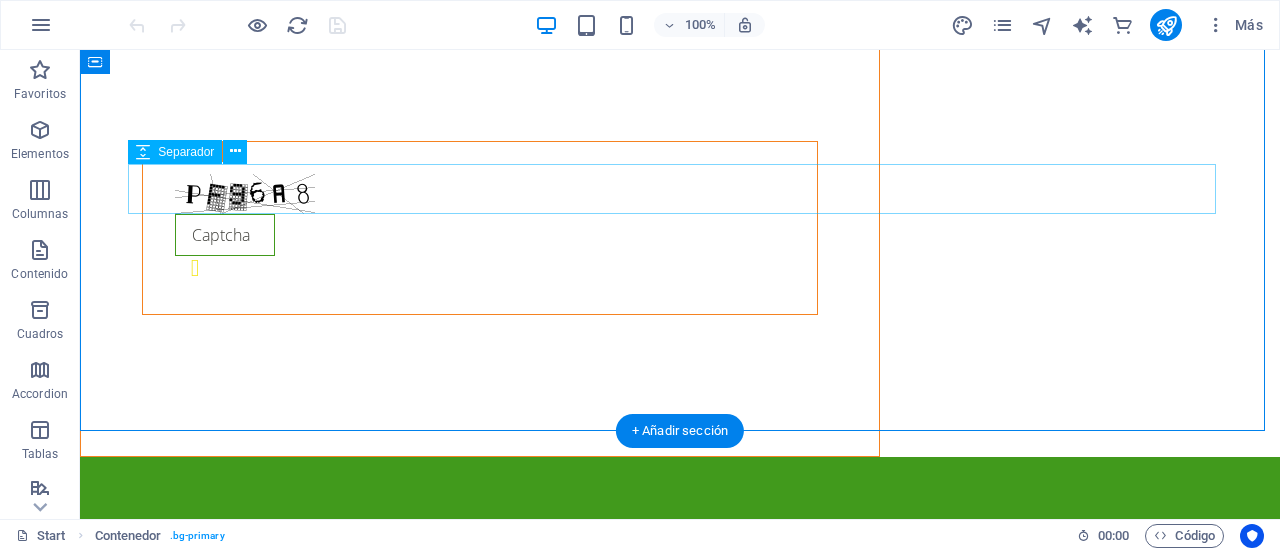 scroll, scrollTop: 2395, scrollLeft: 0, axis: vertical 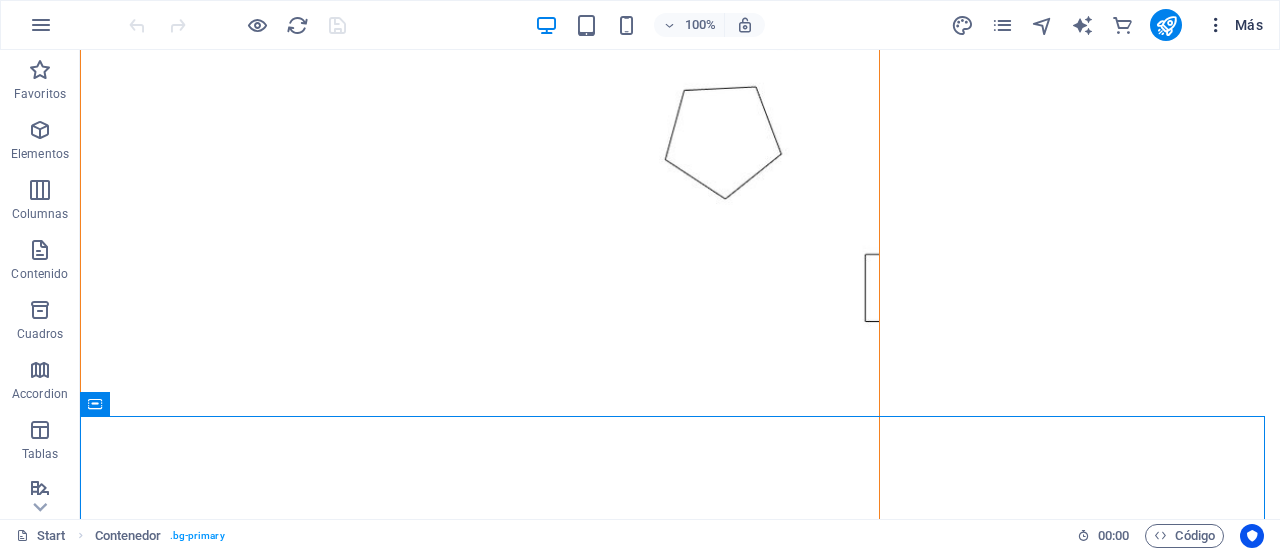 click on "Más" at bounding box center (1234, 25) 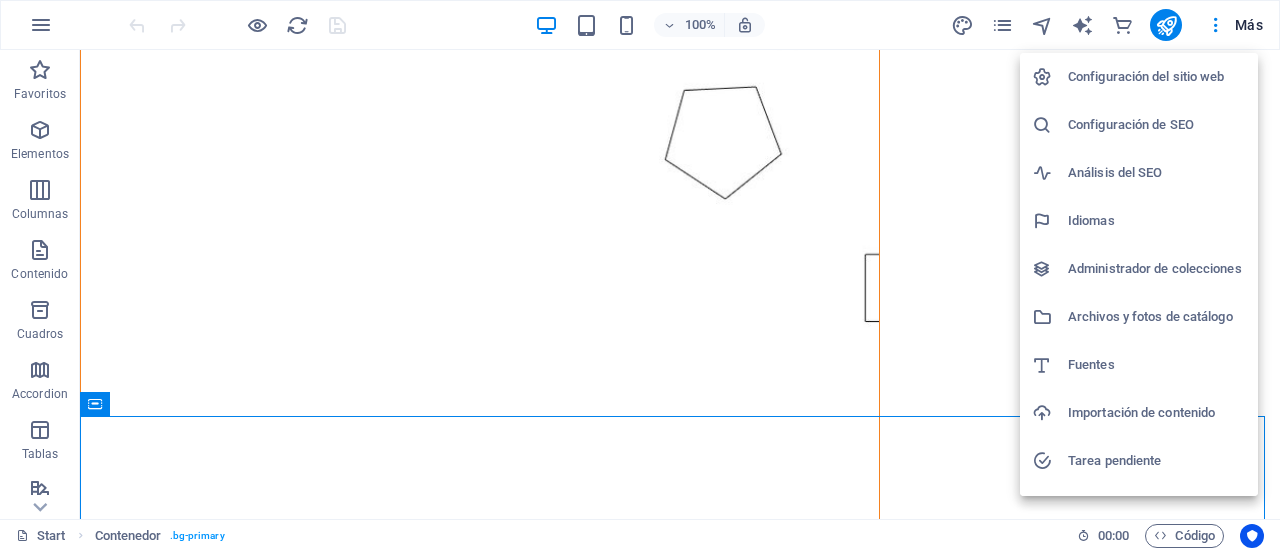 click at bounding box center (640, 275) 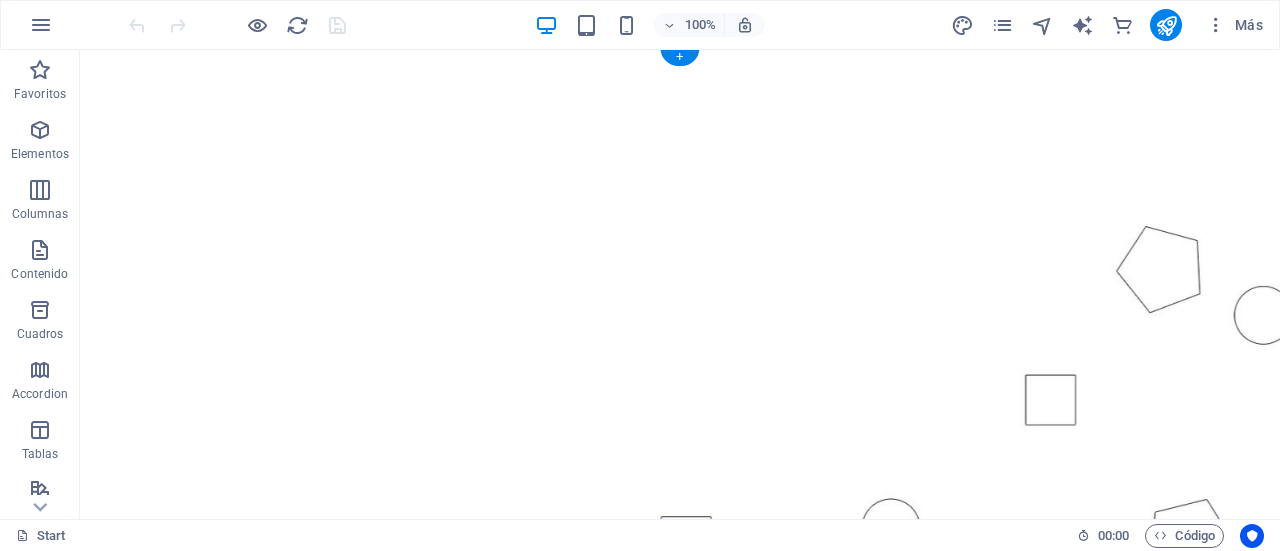 scroll, scrollTop: 0, scrollLeft: 0, axis: both 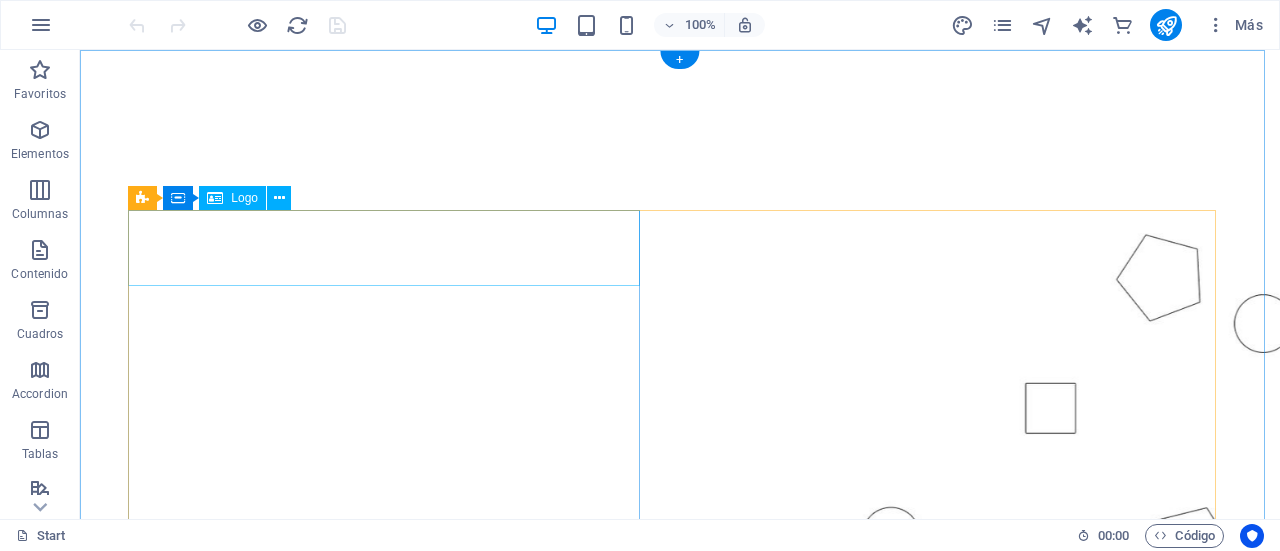 click at bounding box center [680, 930] 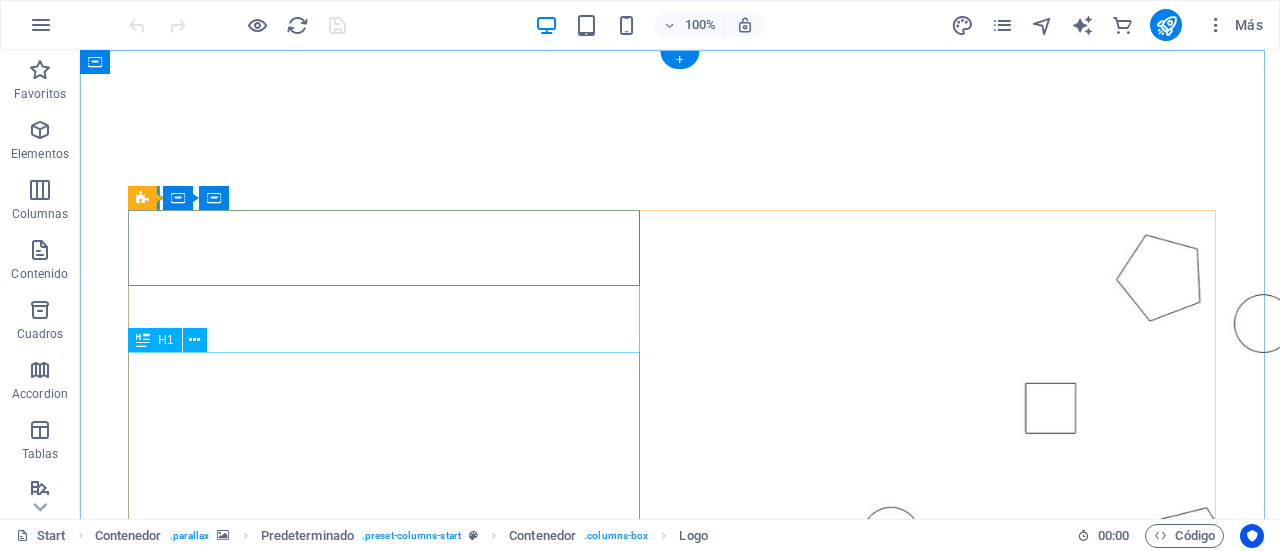 click on "Learn how to generate more leads with some simple Tips" at bounding box center [680, 1087] 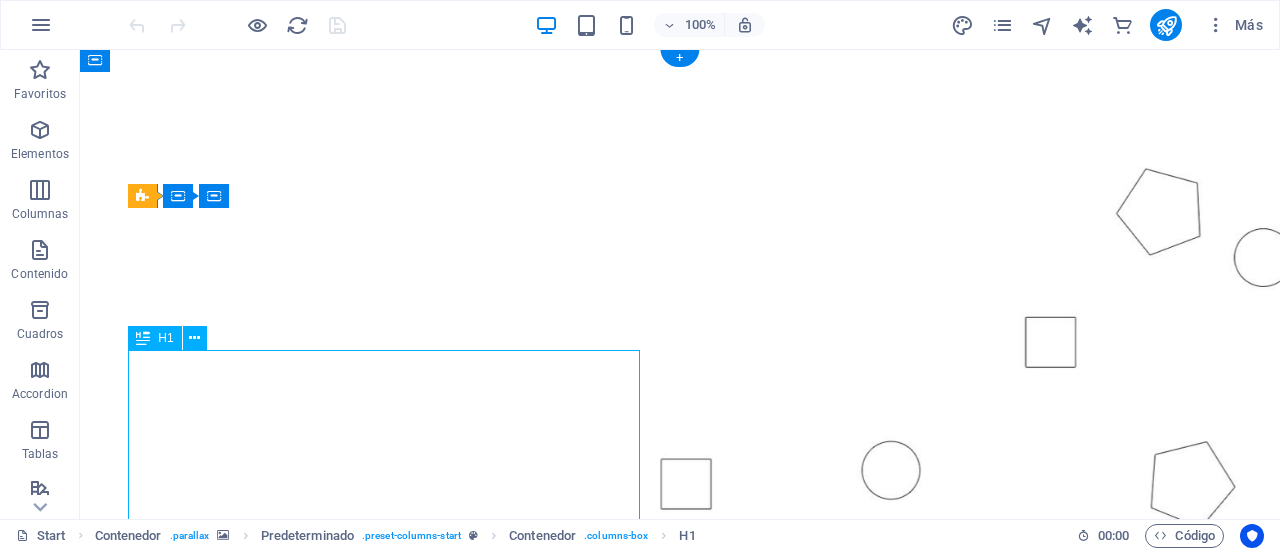 scroll, scrollTop: 200, scrollLeft: 0, axis: vertical 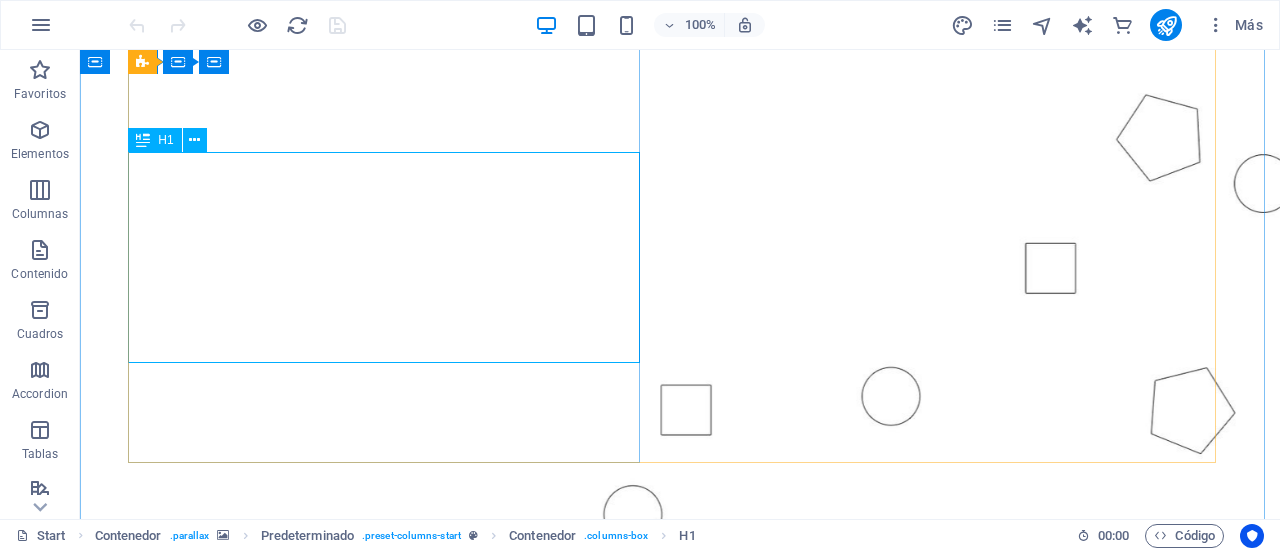 click on "Learn how to generate more leads with some simple Tips" at bounding box center [680, 887] 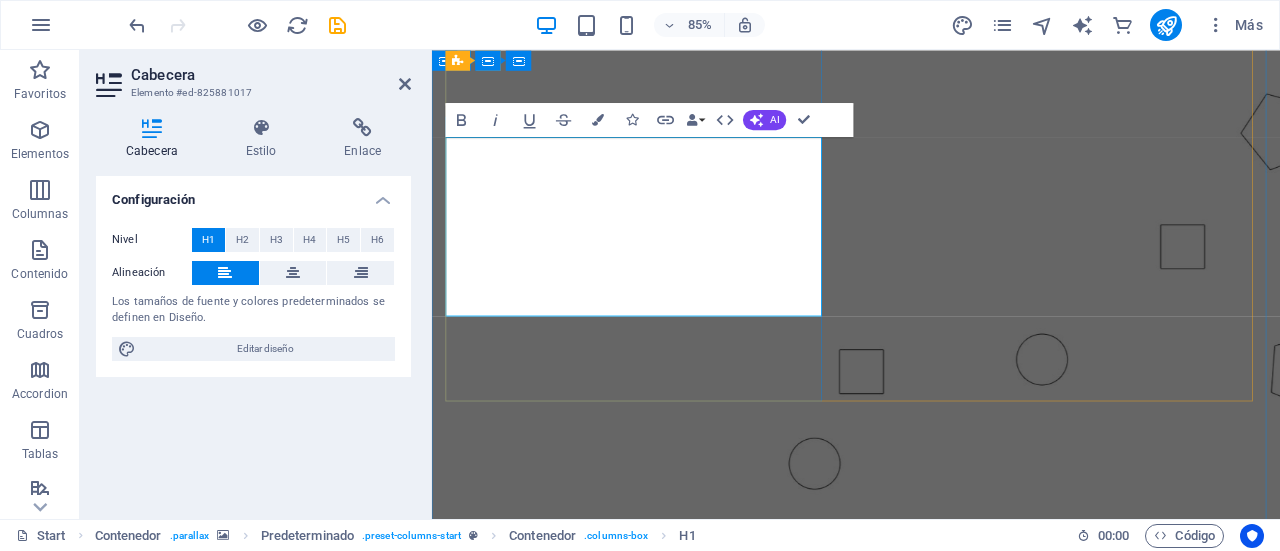 click on "Learn how to generate more leads with some simple Tips" at bounding box center [931, 912] 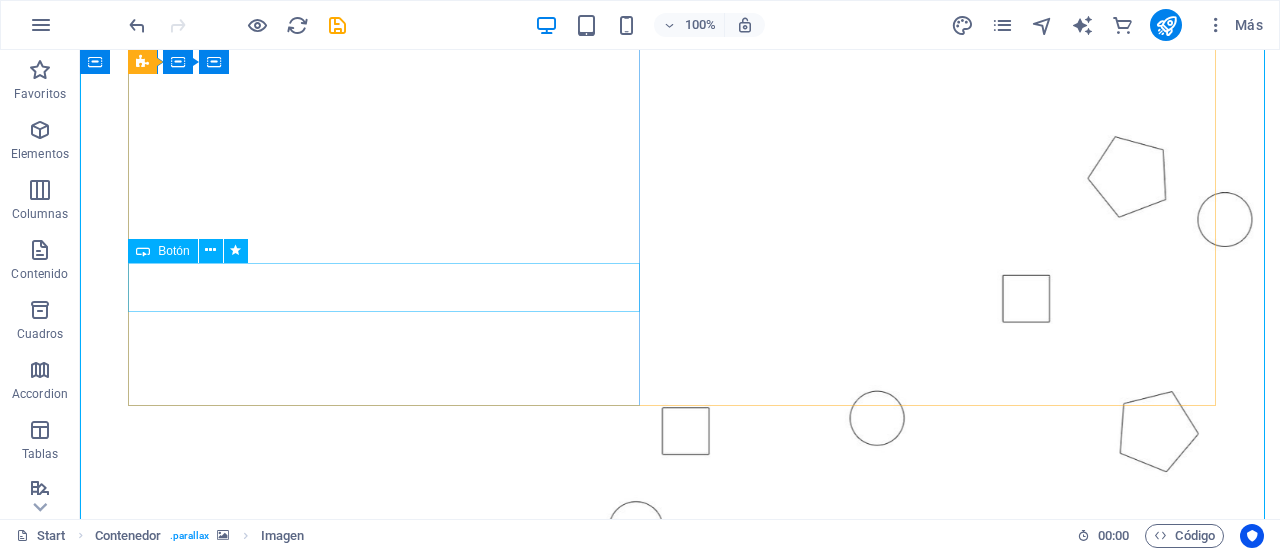 scroll, scrollTop: 0, scrollLeft: 0, axis: both 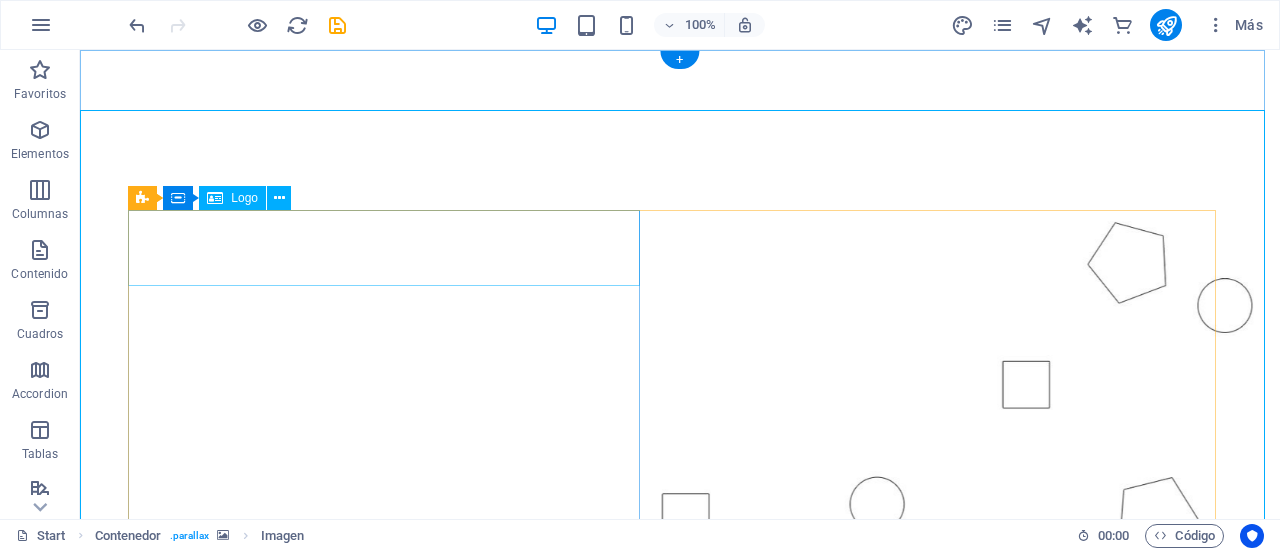 click at bounding box center (680, 885) 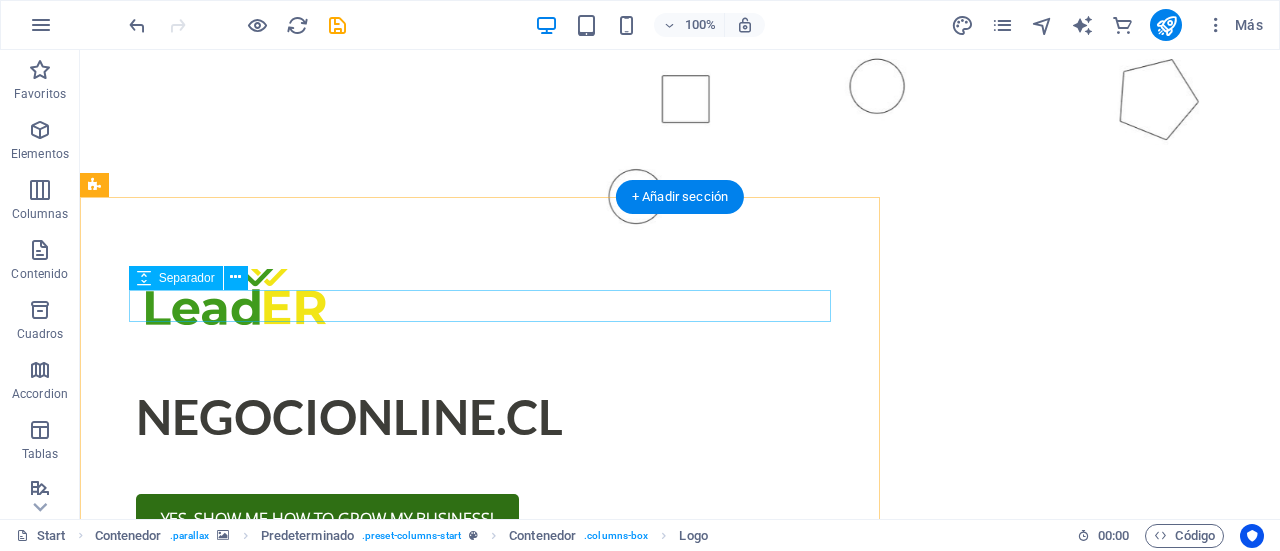 scroll, scrollTop: 600, scrollLeft: 0, axis: vertical 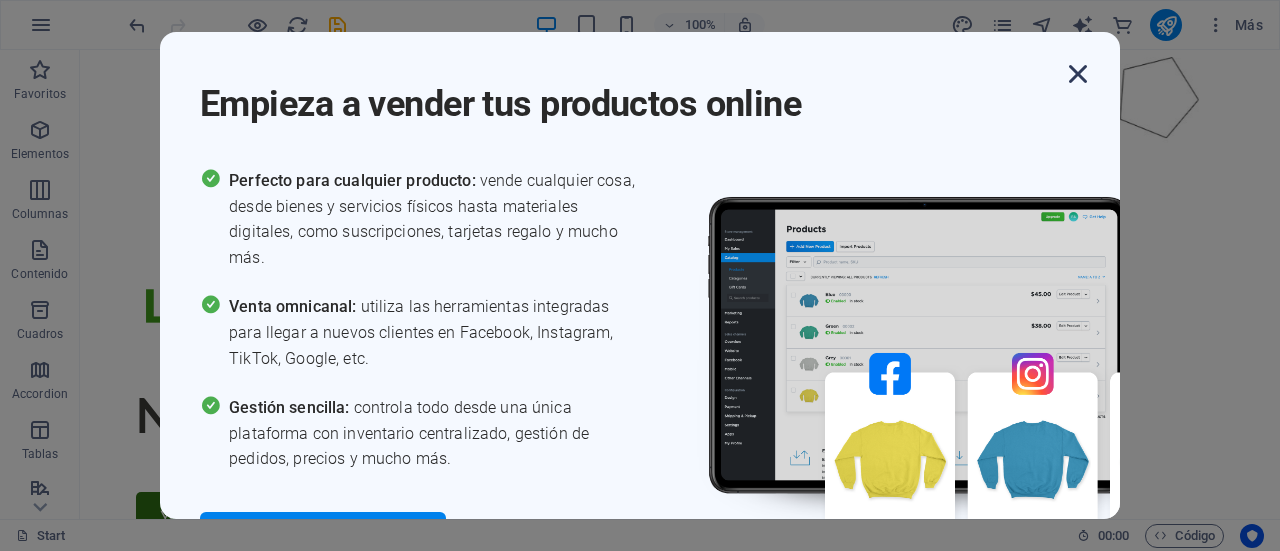 click at bounding box center [1078, 74] 